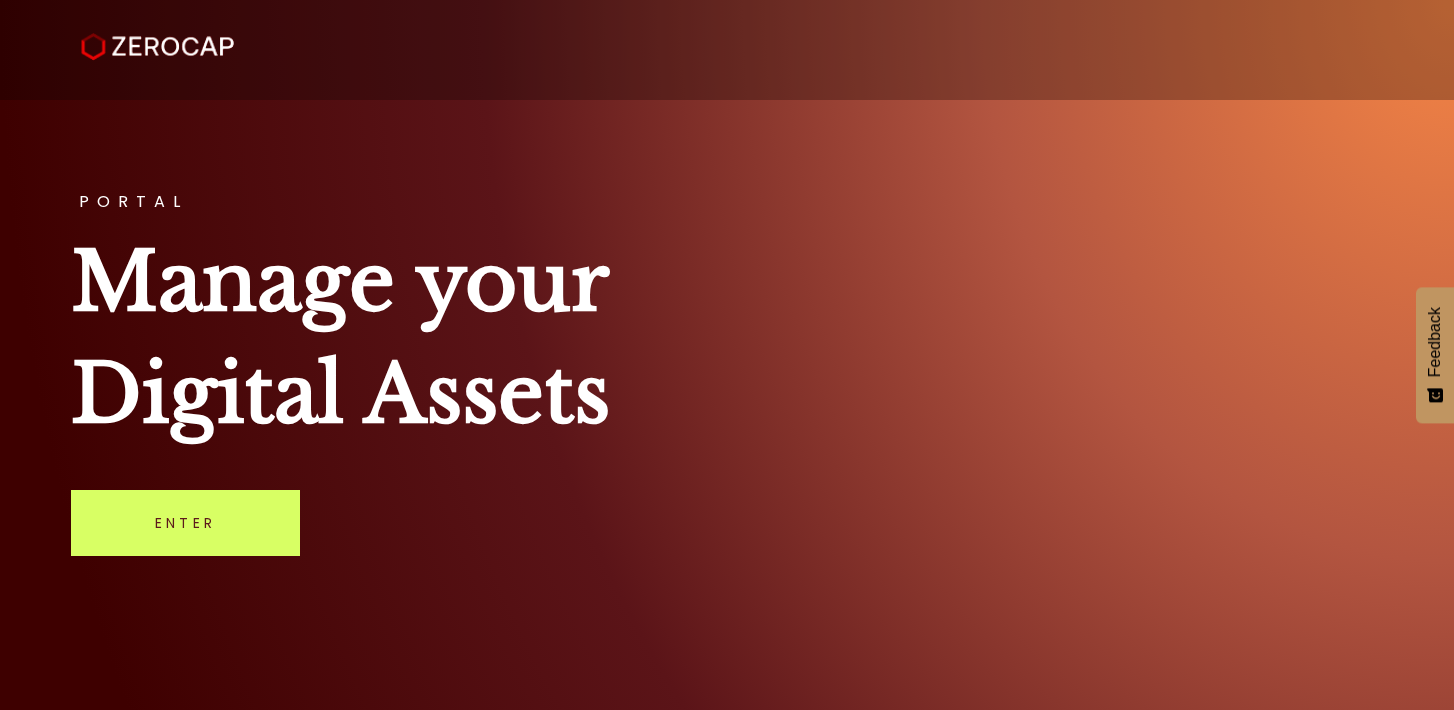 scroll, scrollTop: 0, scrollLeft: 0, axis: both 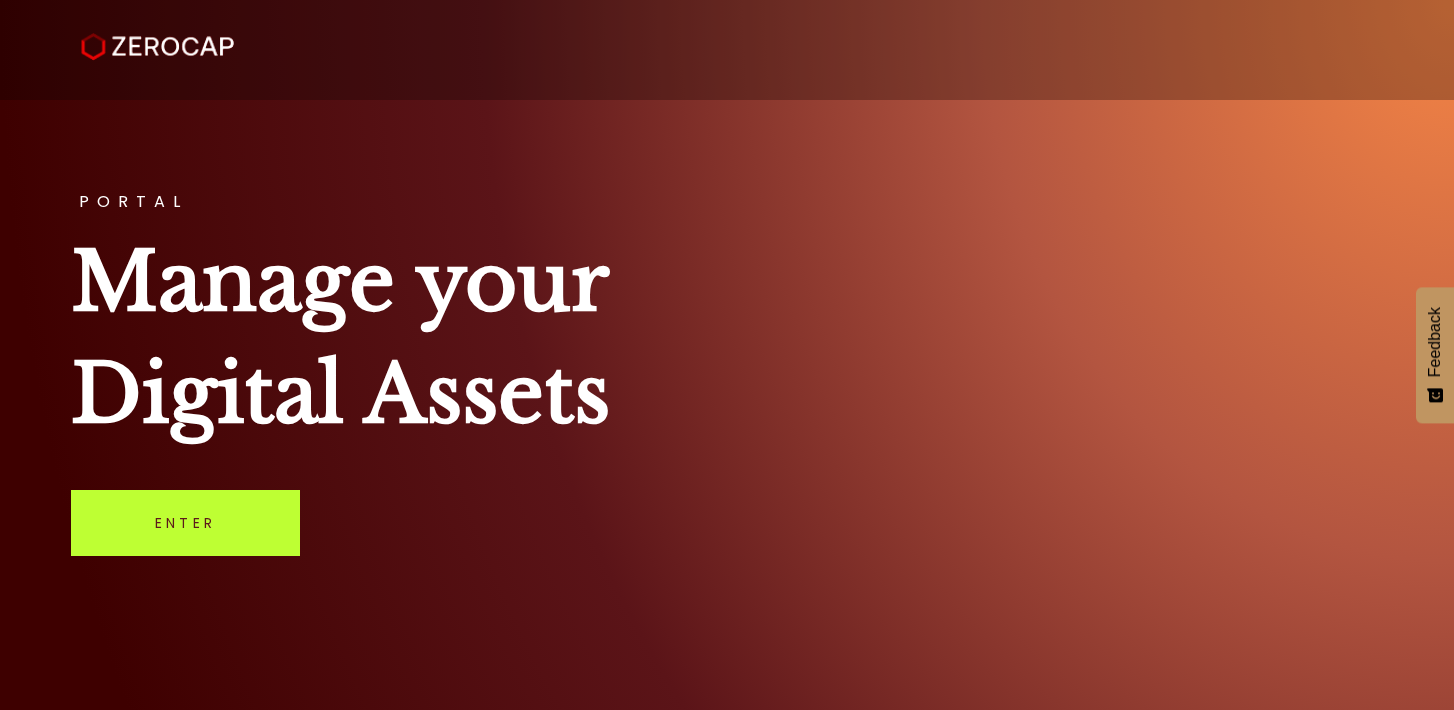click on "Enter" at bounding box center (185, 523) 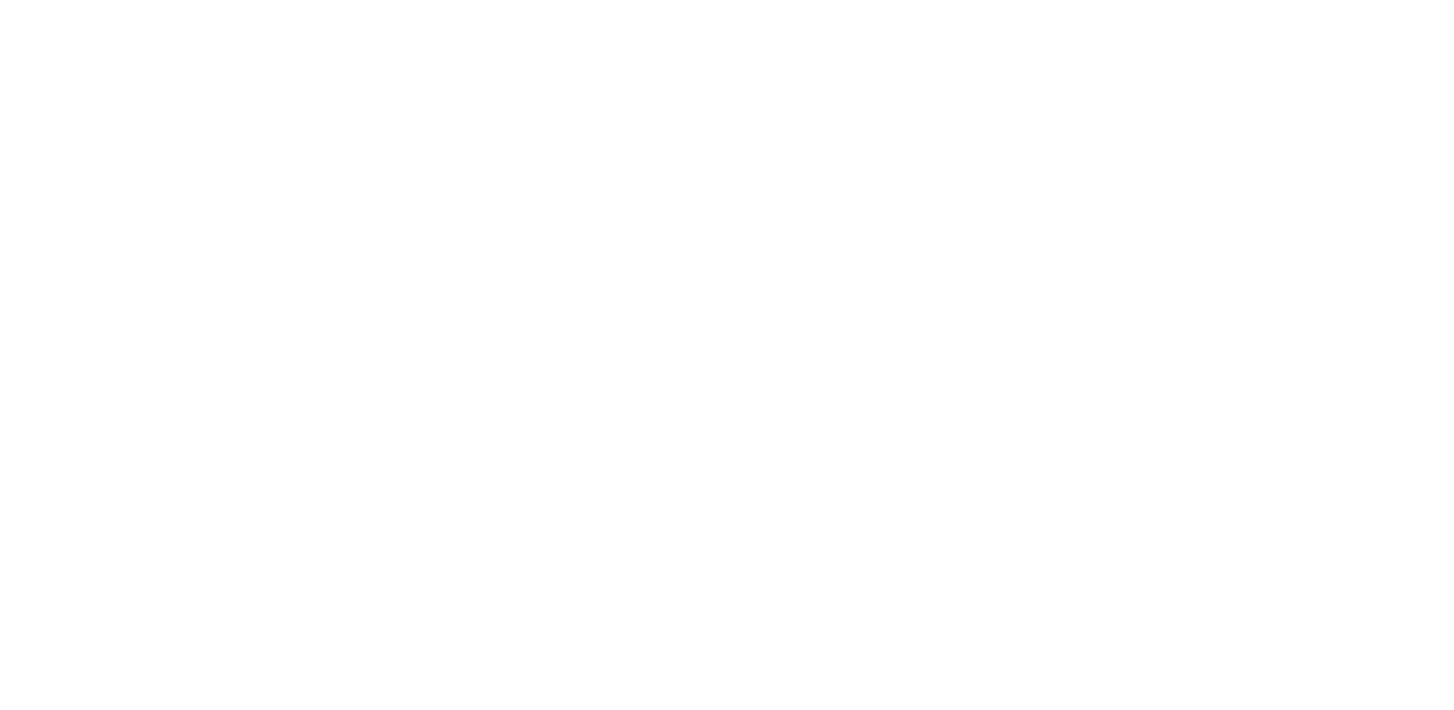 scroll, scrollTop: 0, scrollLeft: 0, axis: both 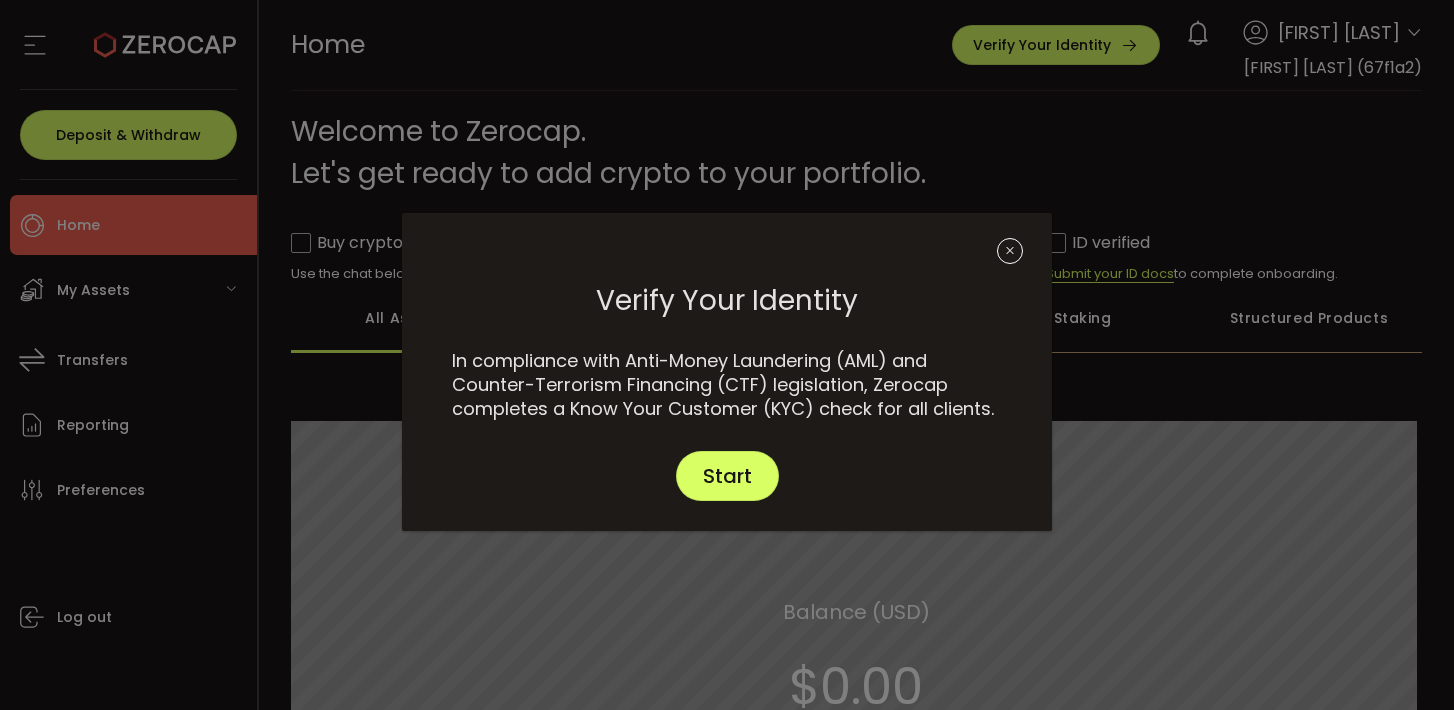 click at bounding box center [1010, 251] 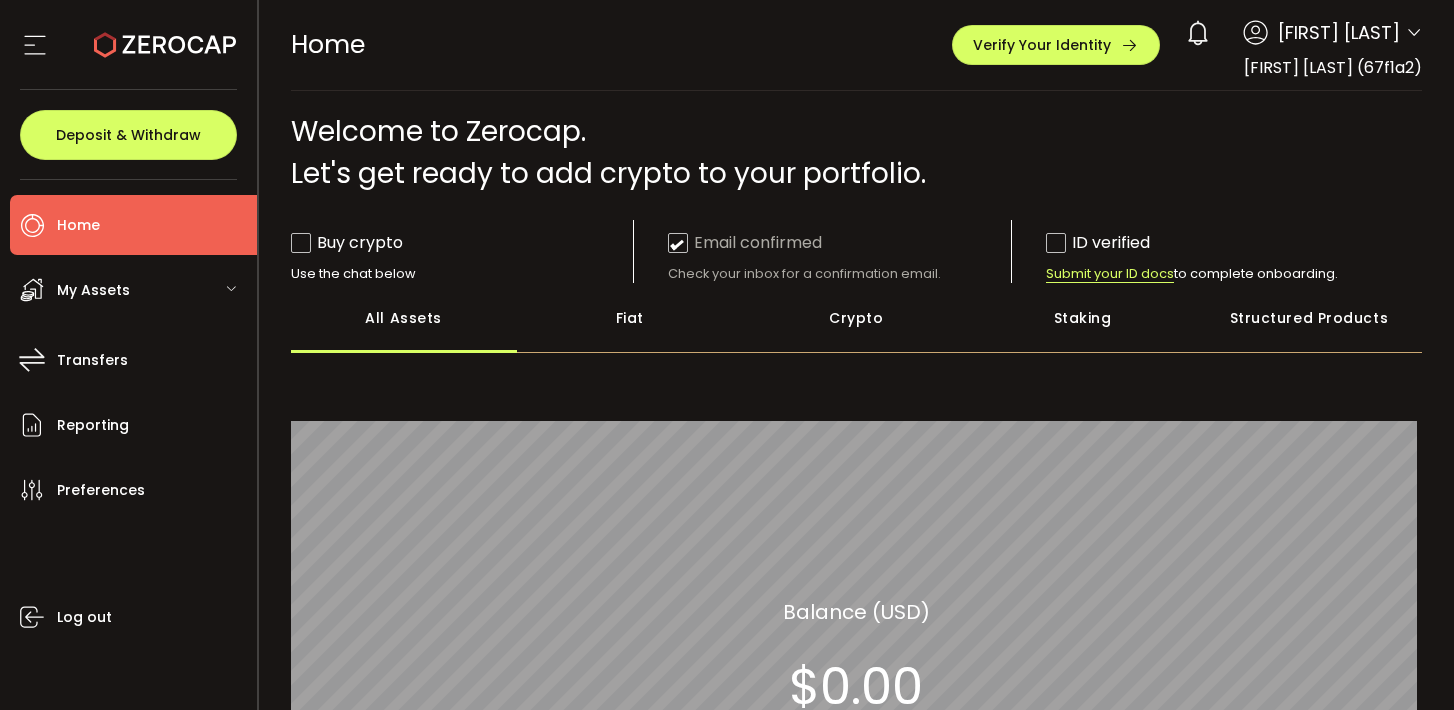 click on "Neil Smith (67f1a2)" at bounding box center [1333, 67] 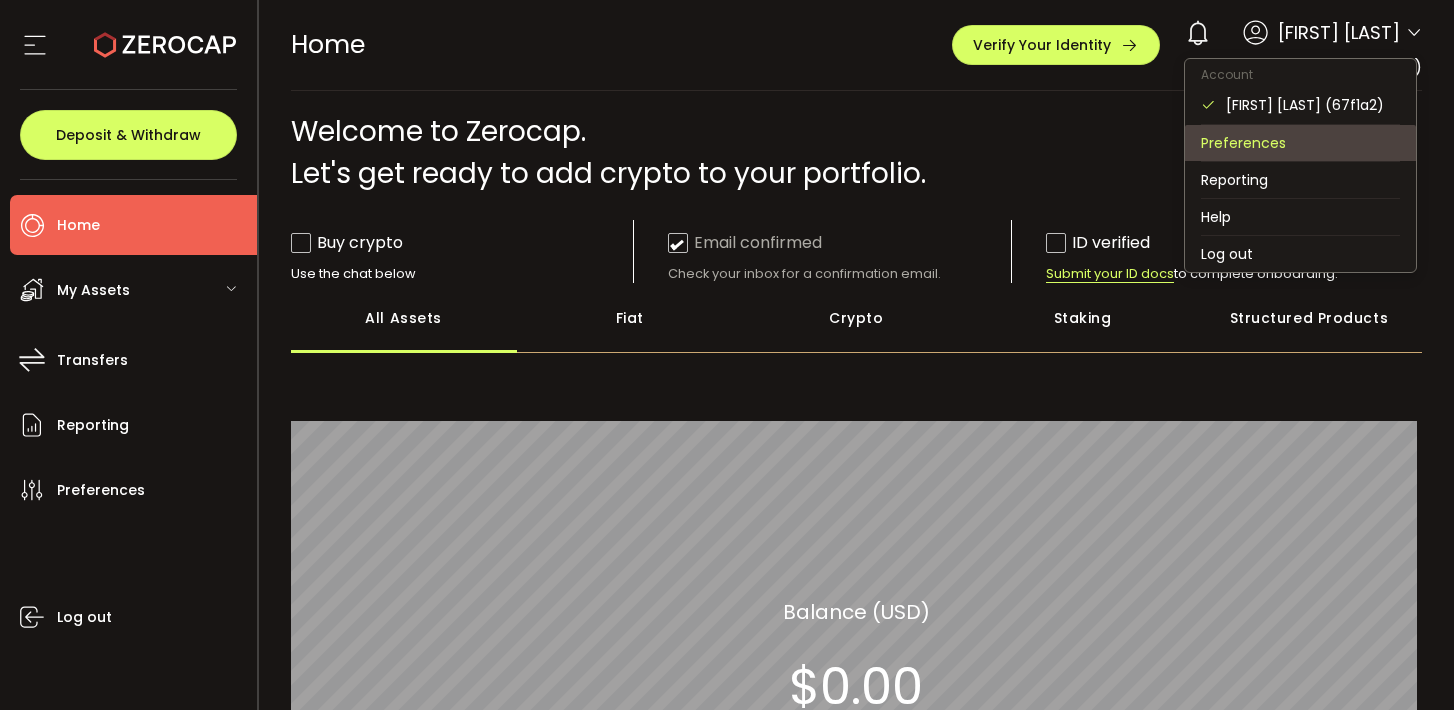 click on "Preferences" at bounding box center (1300, 143) 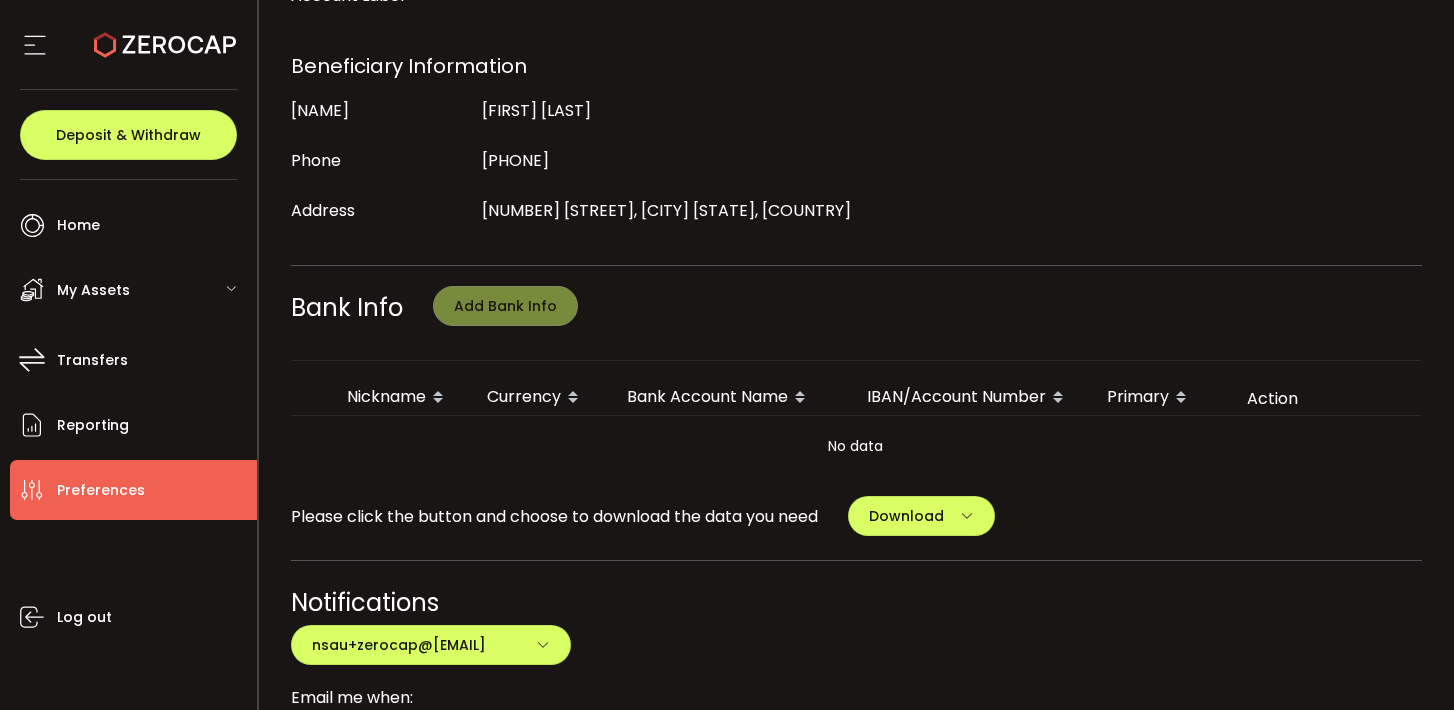 scroll, scrollTop: 0, scrollLeft: 0, axis: both 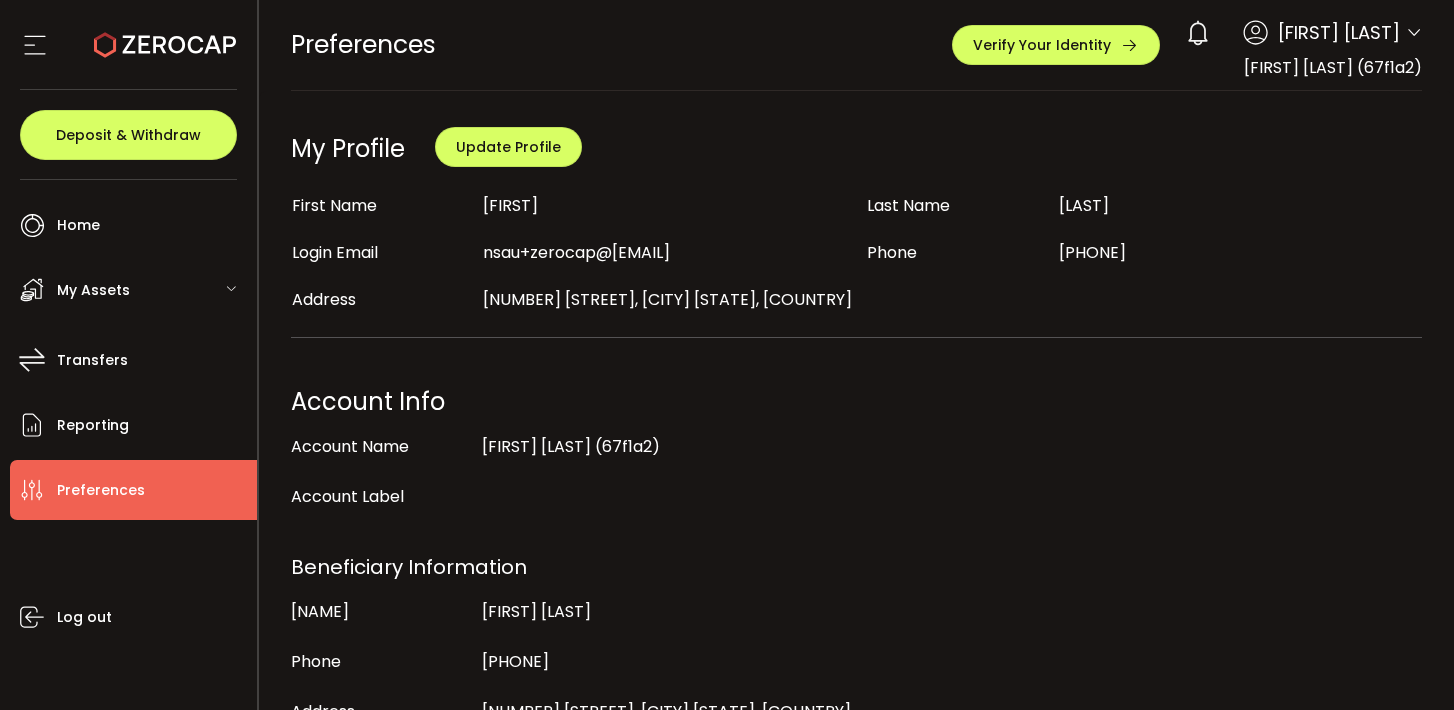 click on "0 Neil Smith Account Neil Smith (67f1a2) Preferences Reporting Help Log out" at bounding box center [1299, 33] 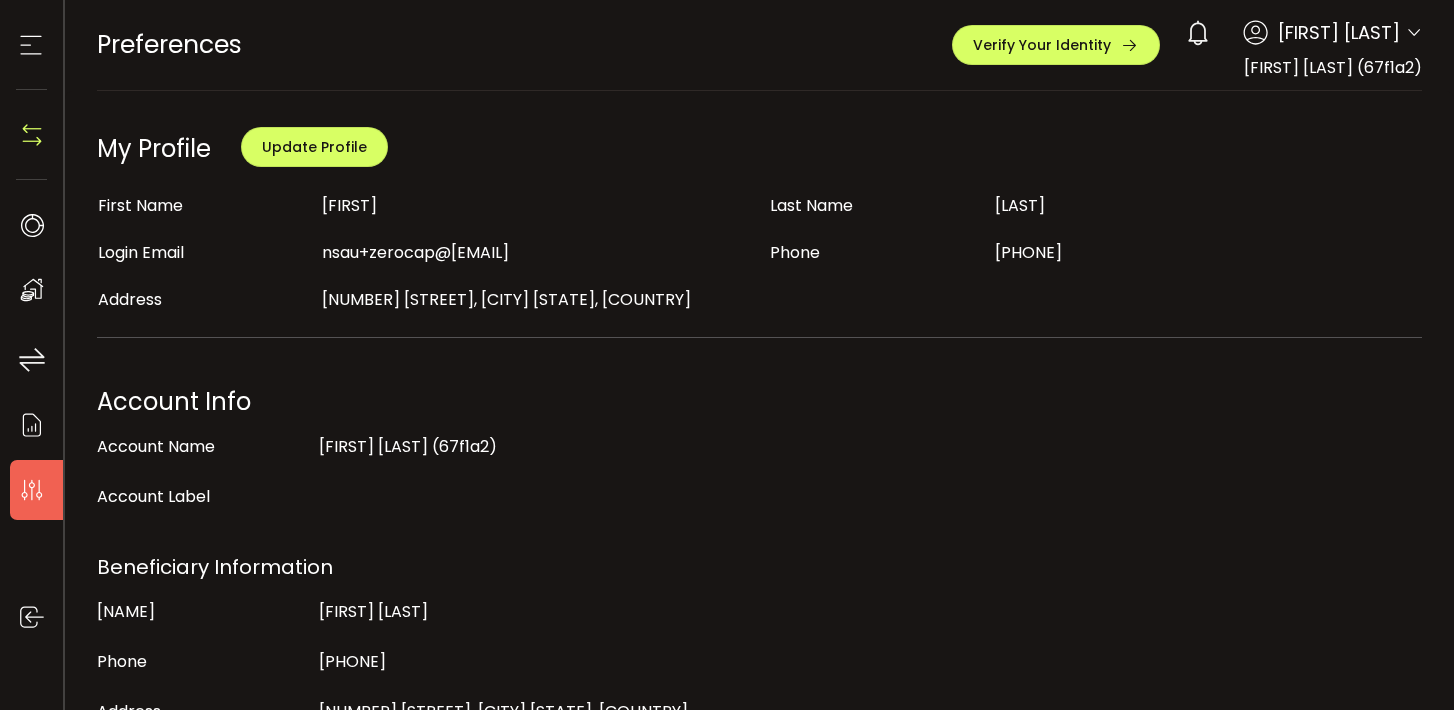 click 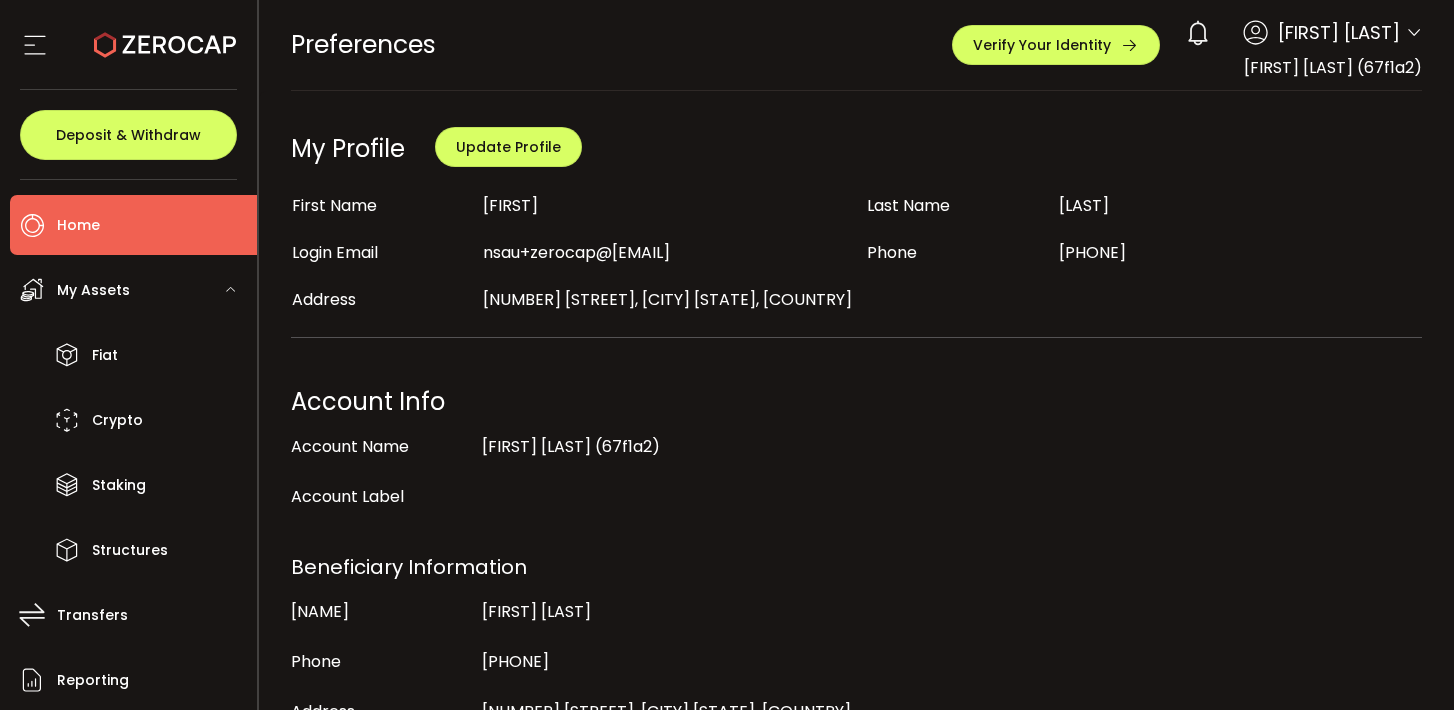 click on "Home" at bounding box center [133, 225] 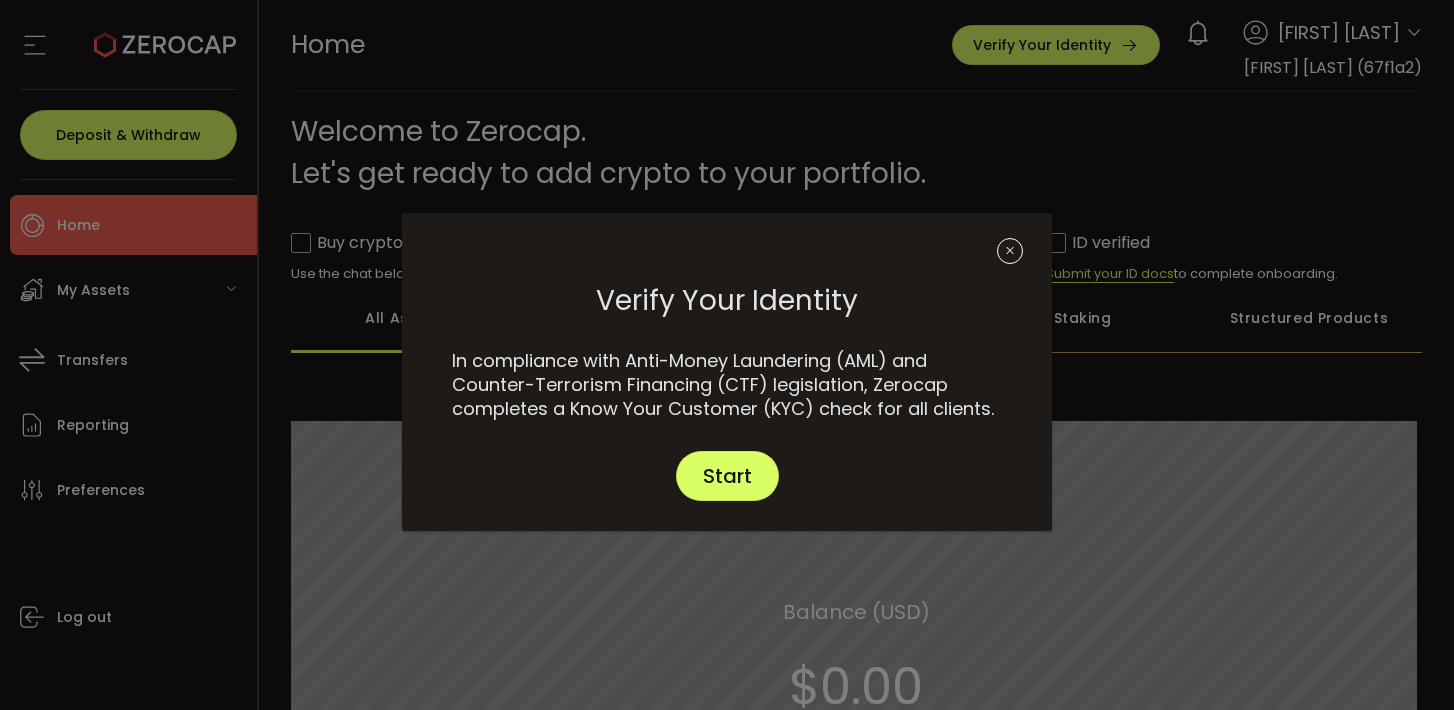 click at bounding box center [1010, 251] 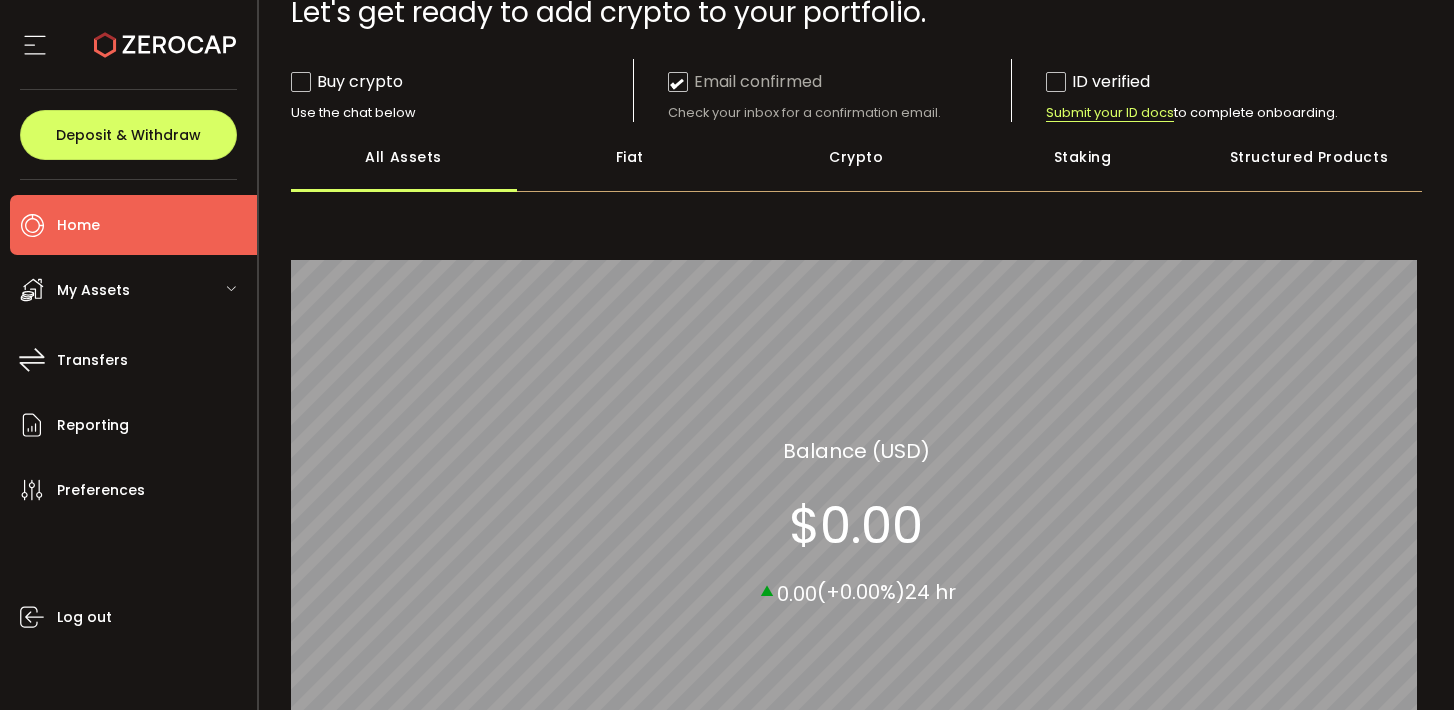 scroll, scrollTop: 429, scrollLeft: 0, axis: vertical 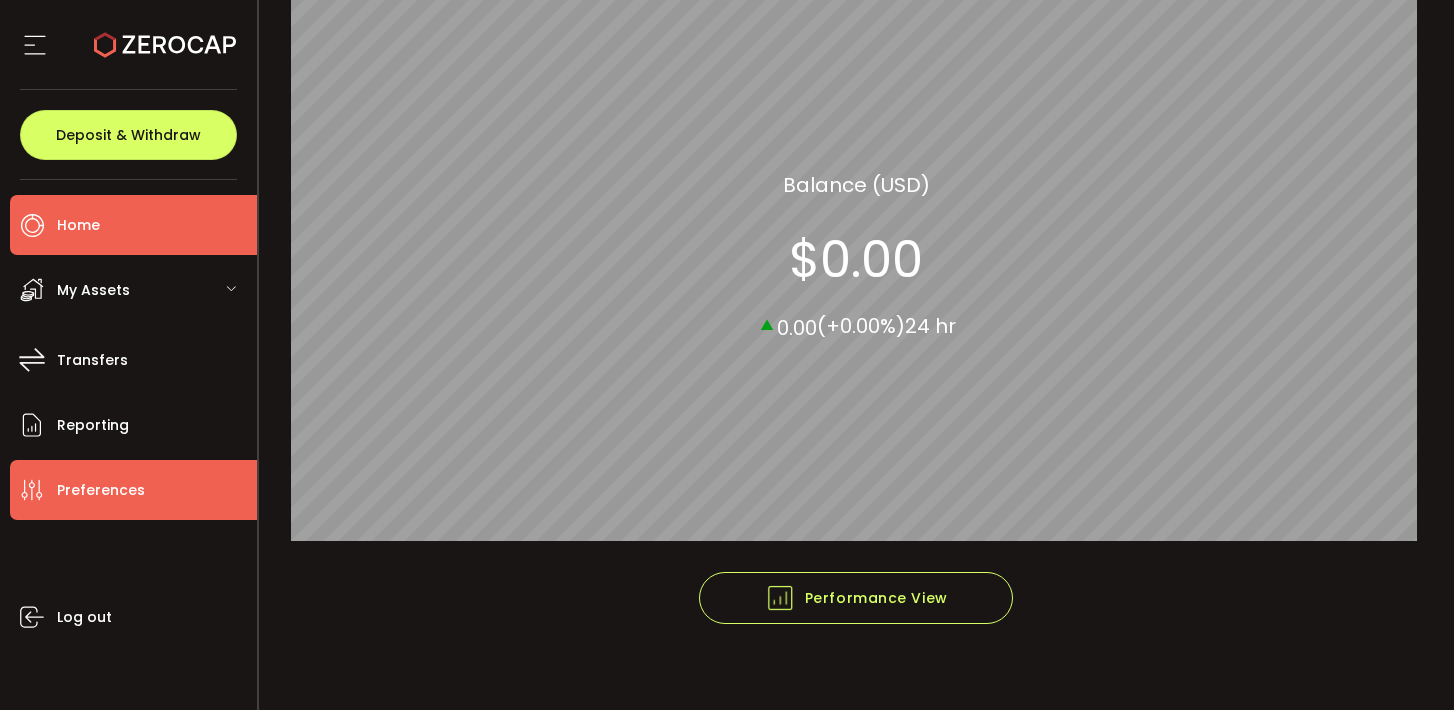 click on "Preferences" at bounding box center [101, 490] 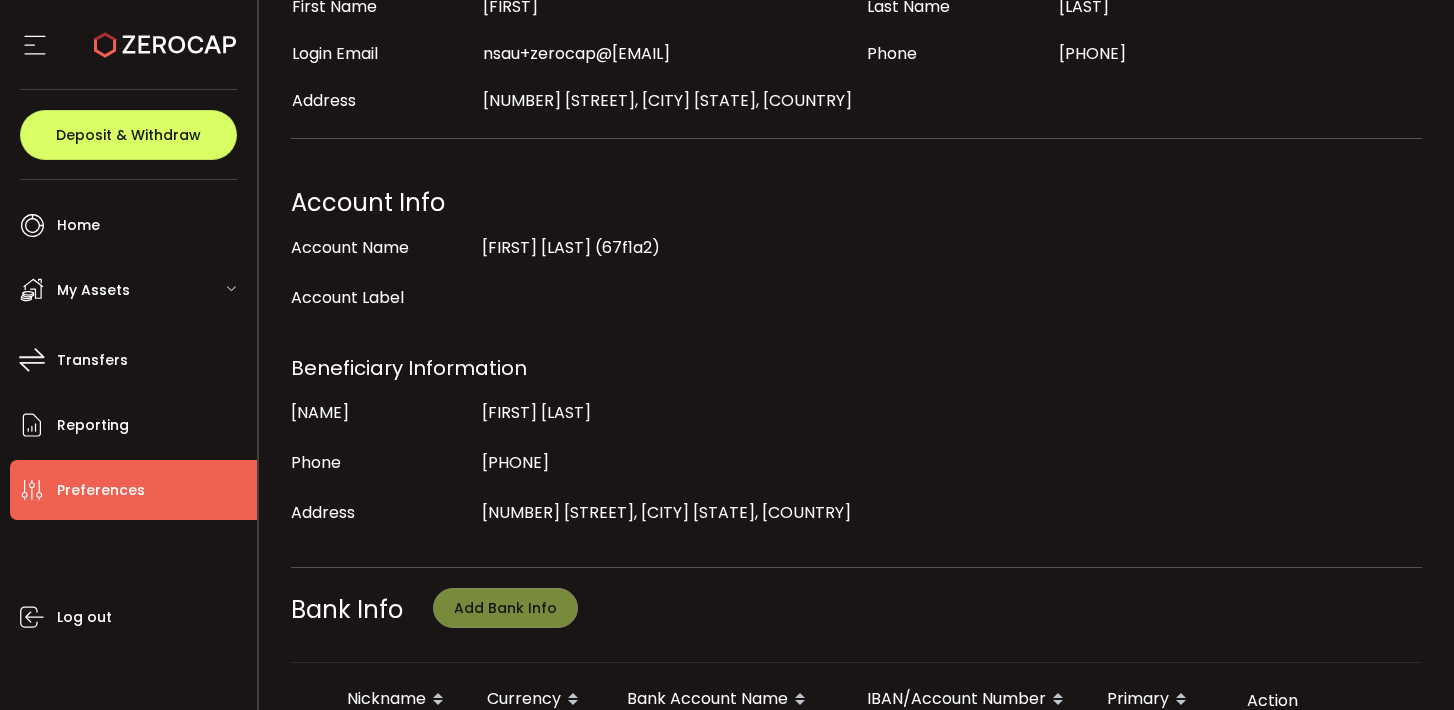 scroll, scrollTop: 39, scrollLeft: 0, axis: vertical 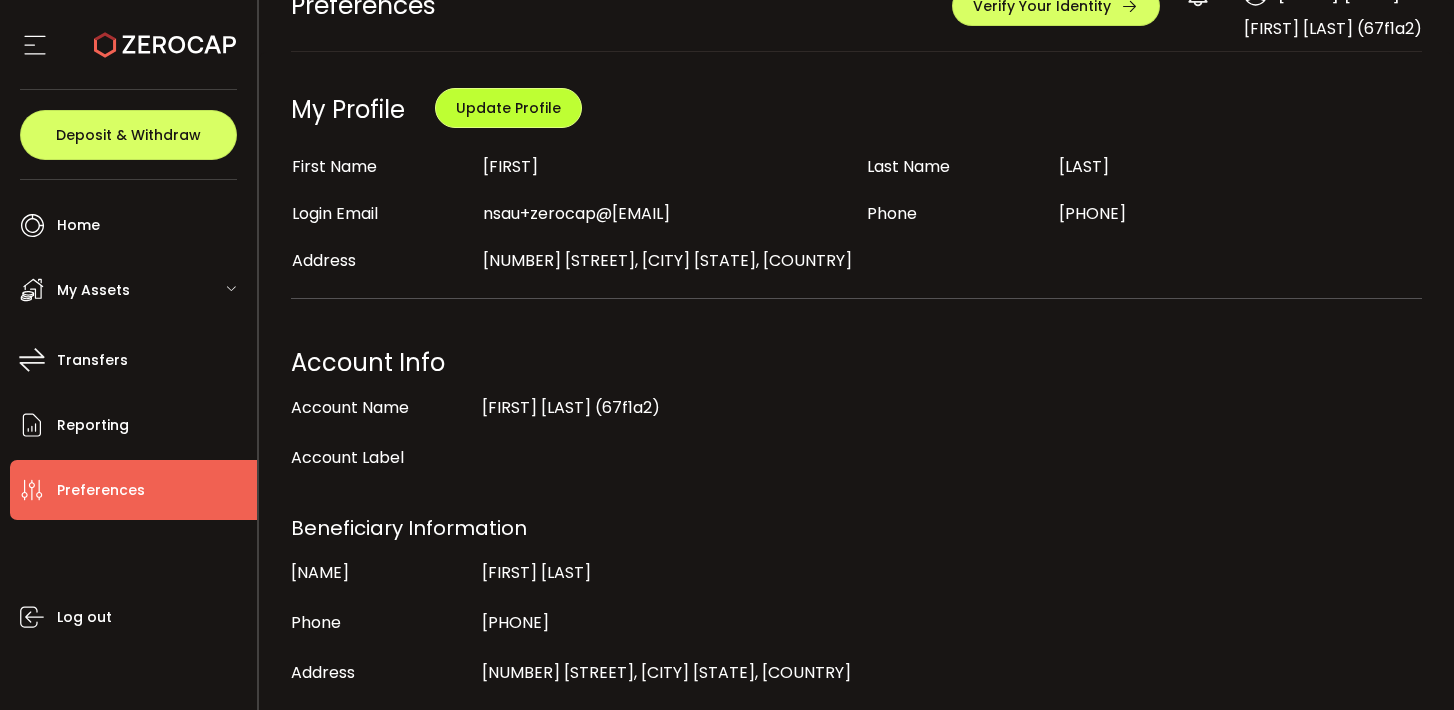 click on "Update Profile" at bounding box center (508, 108) 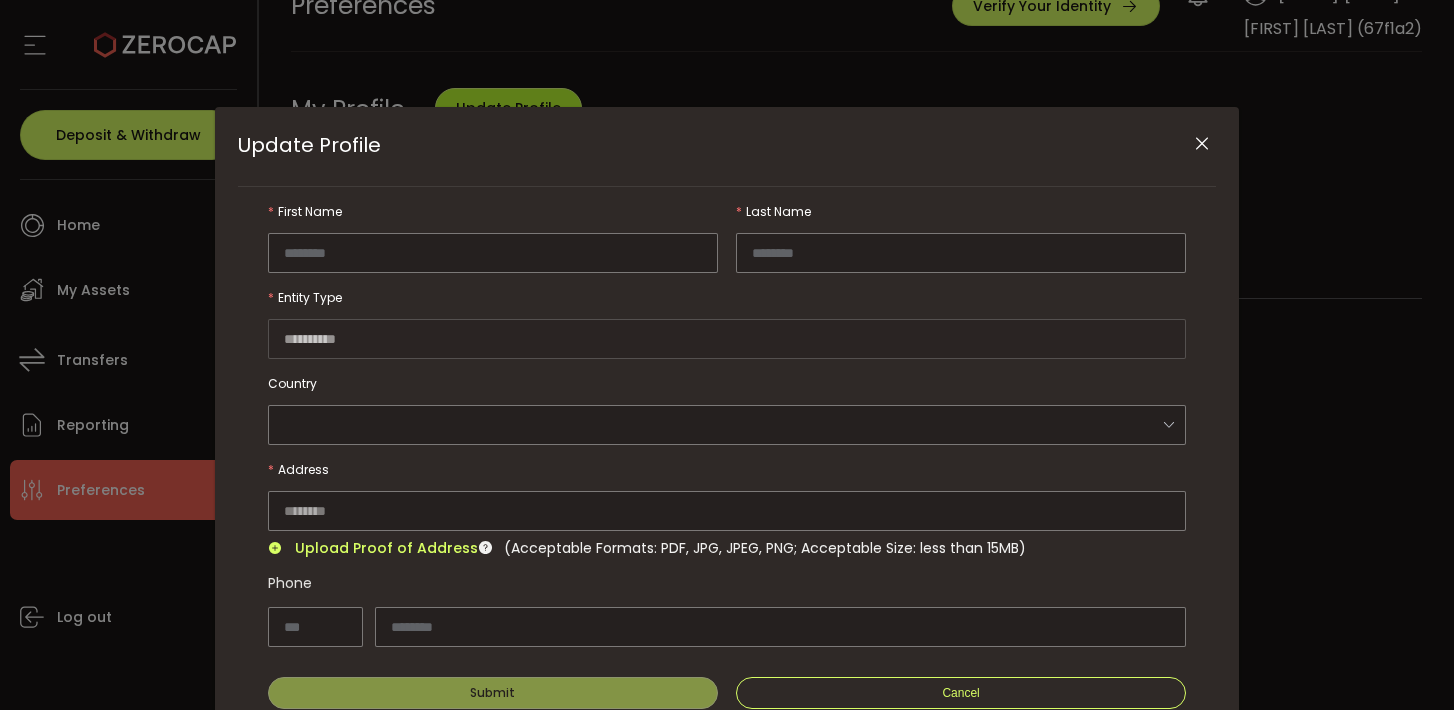 type on "****" 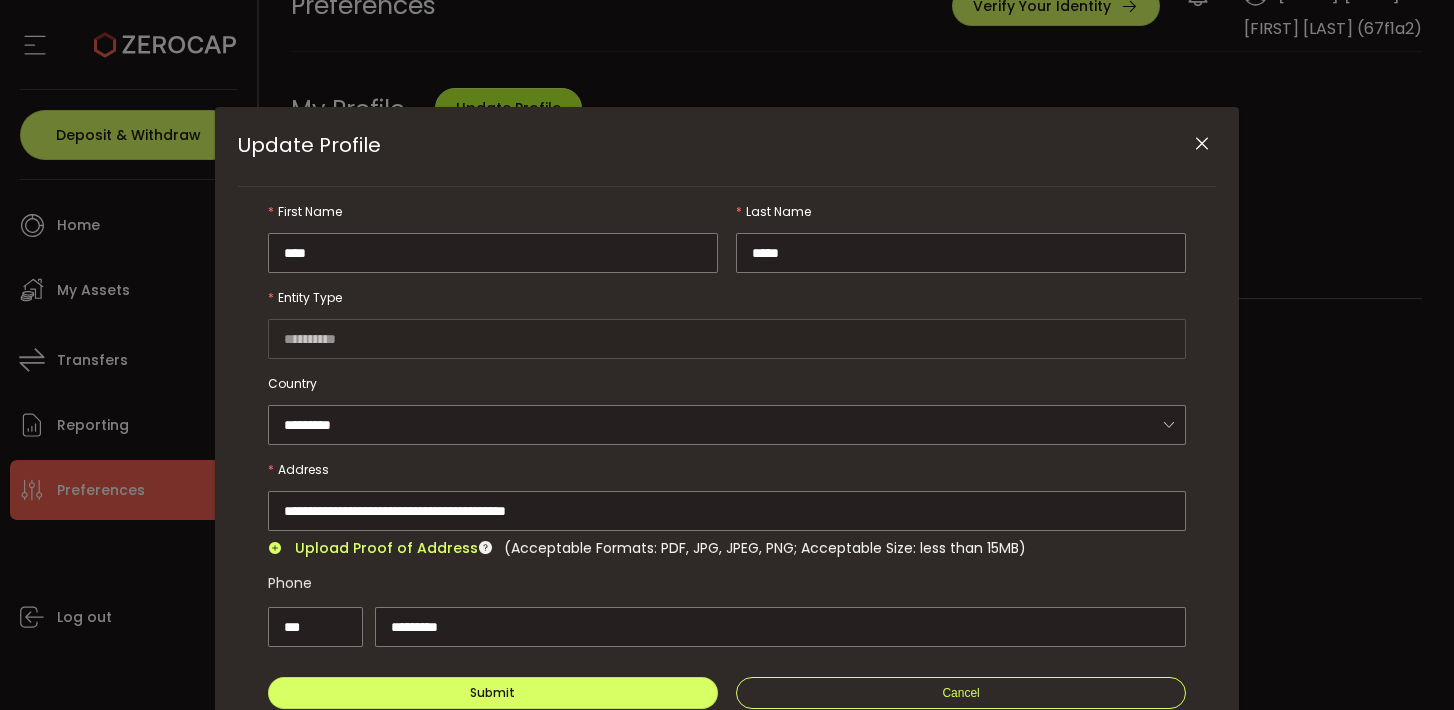 scroll, scrollTop: 89, scrollLeft: 0, axis: vertical 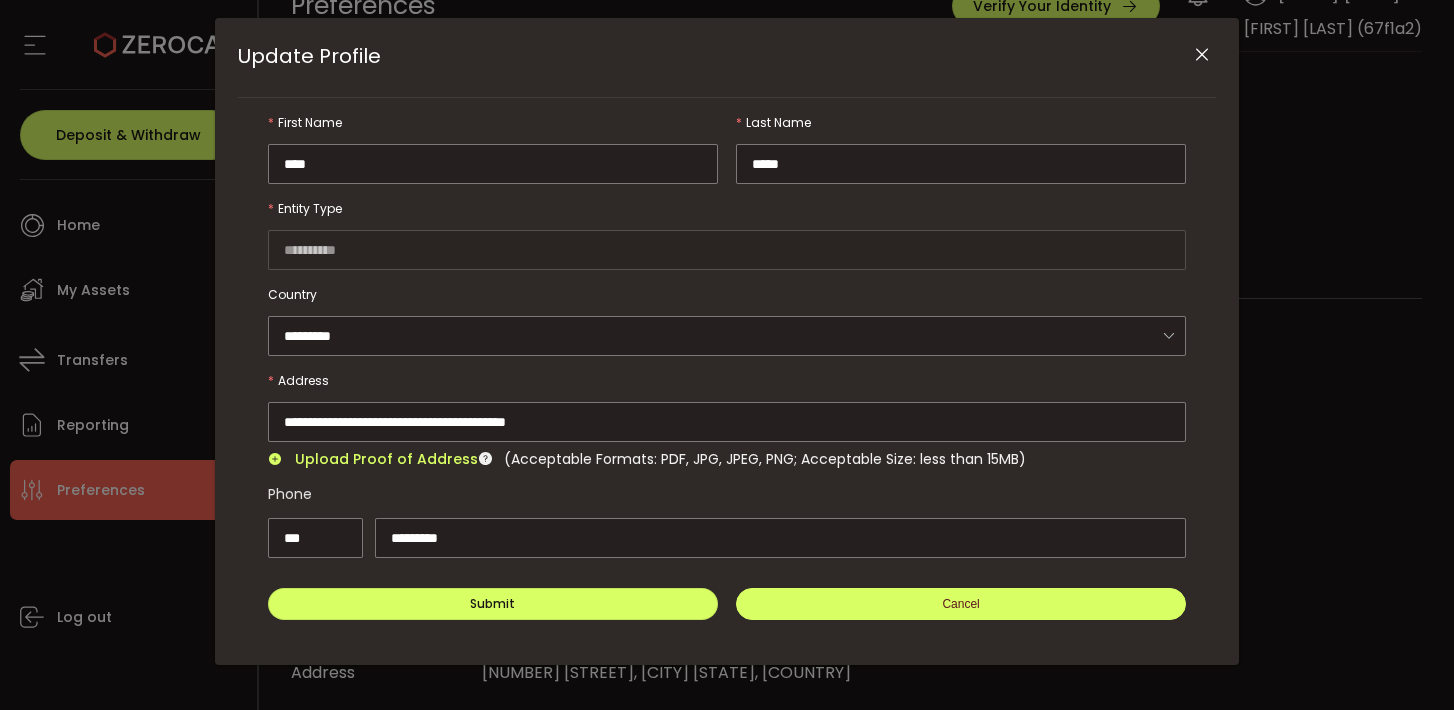 click on "Cancel" at bounding box center [961, 604] 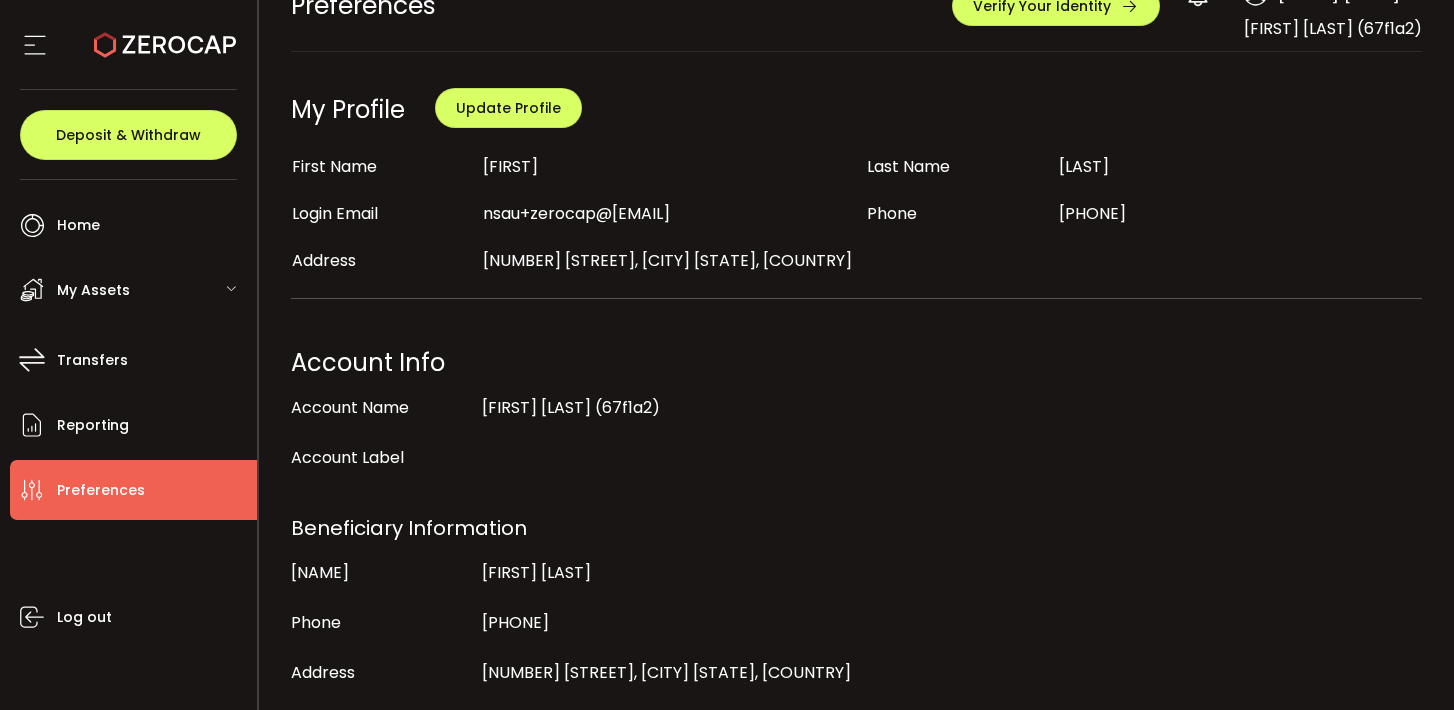 scroll, scrollTop: 0, scrollLeft: 0, axis: both 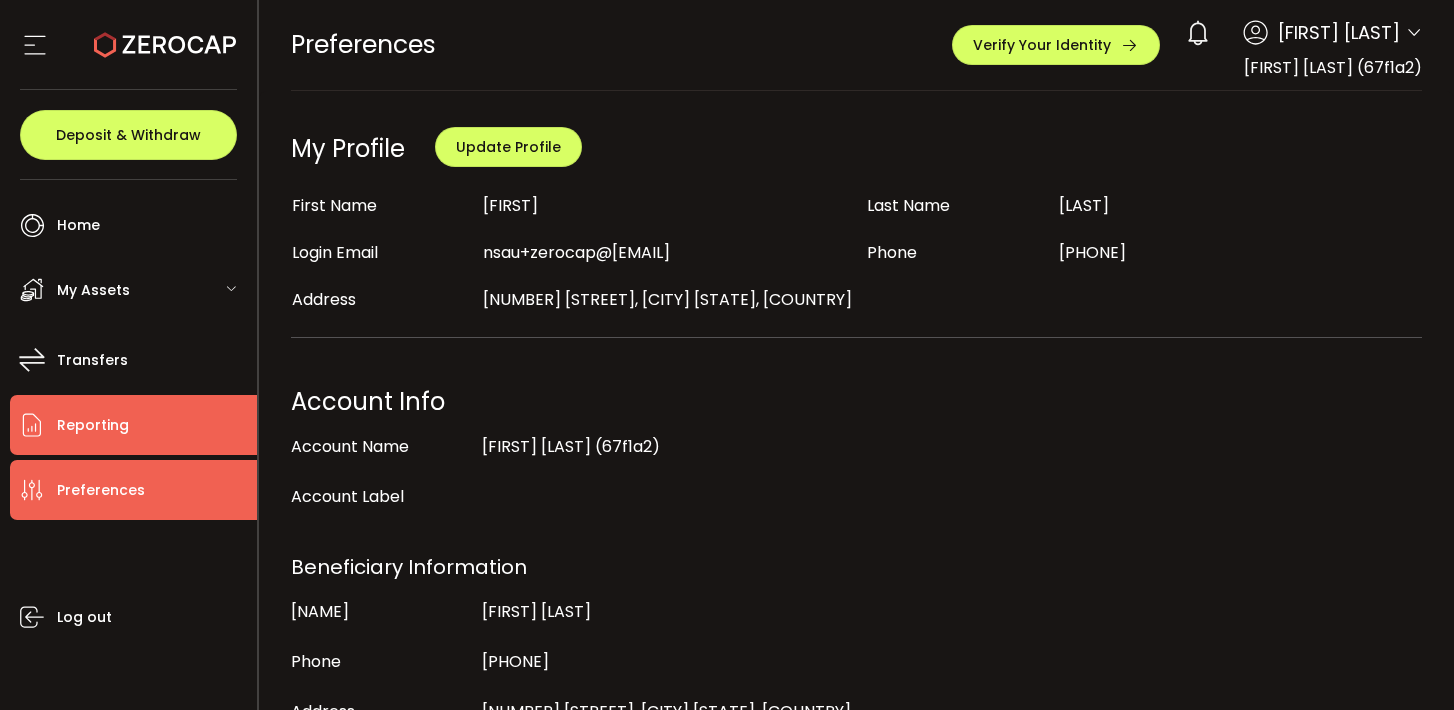 click on "Reporting" at bounding box center [93, 425] 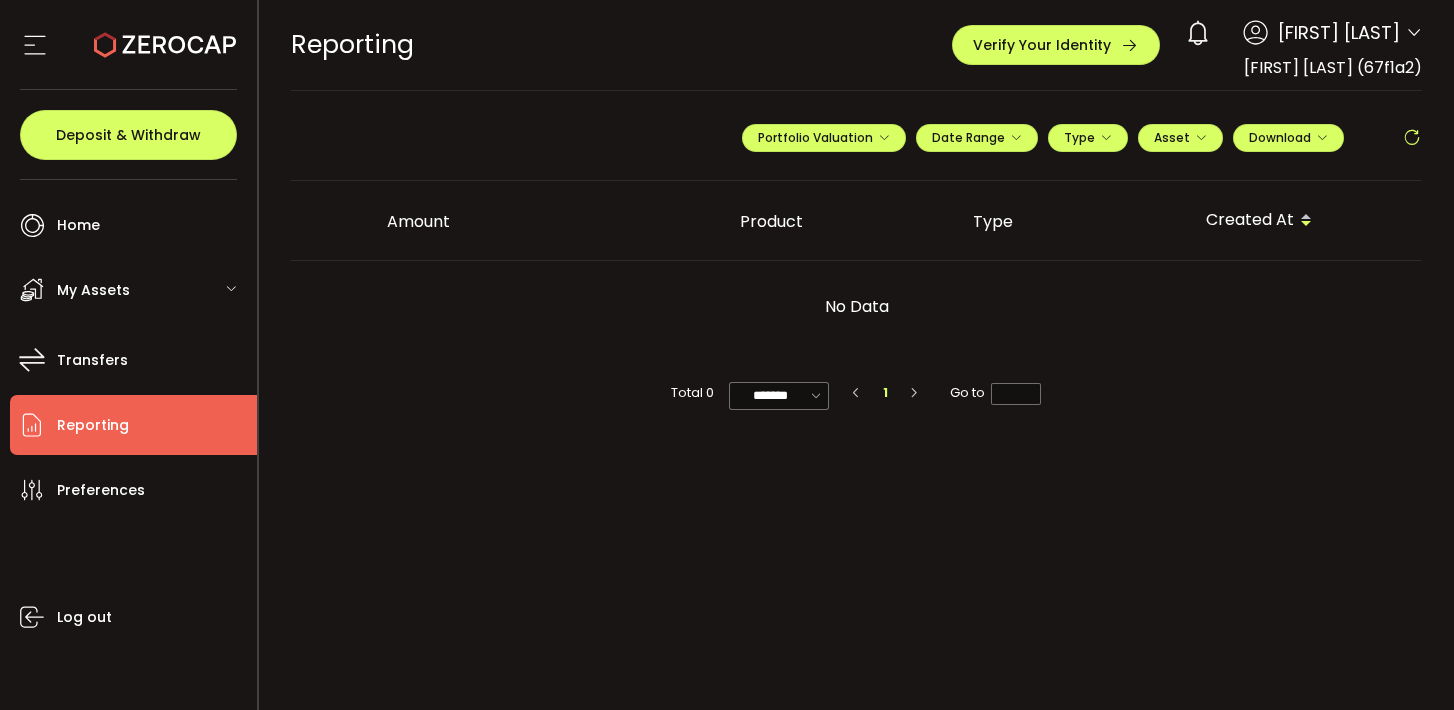 click 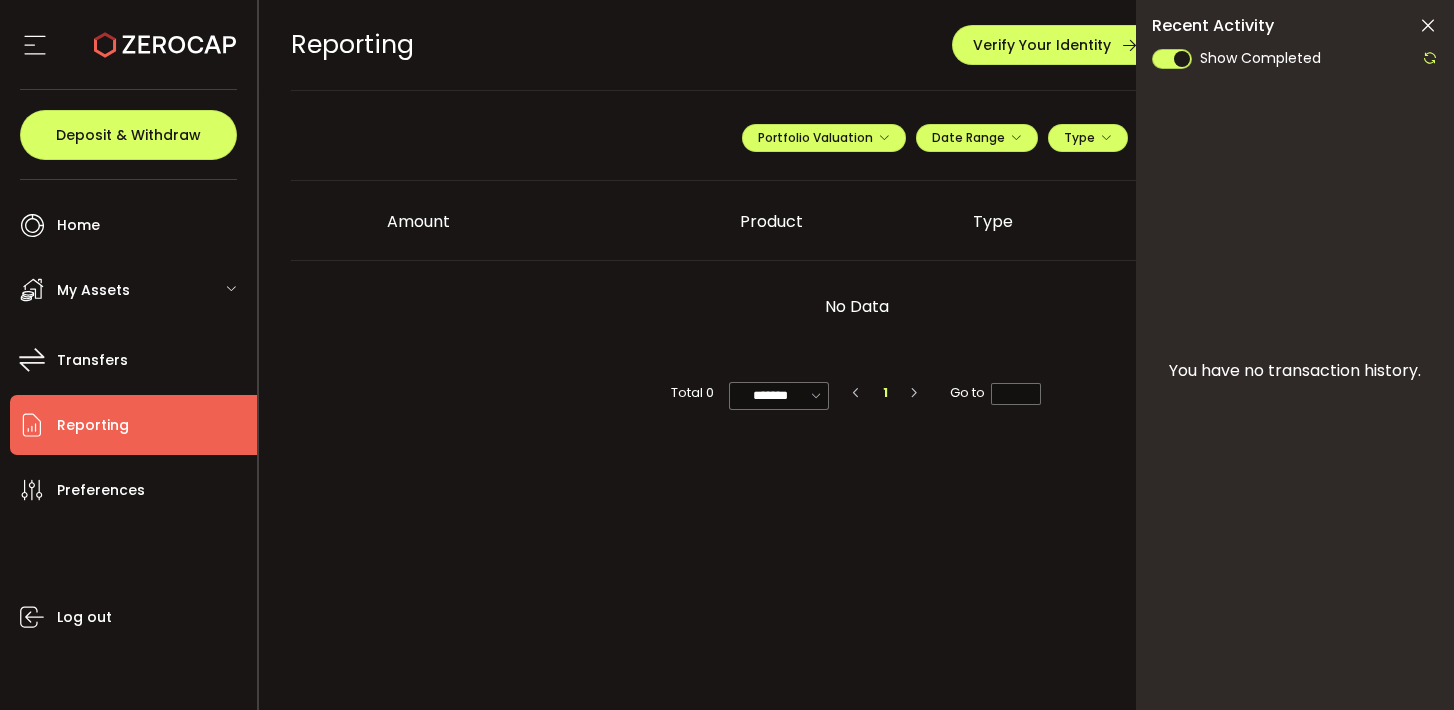 click at bounding box center [1428, 26] 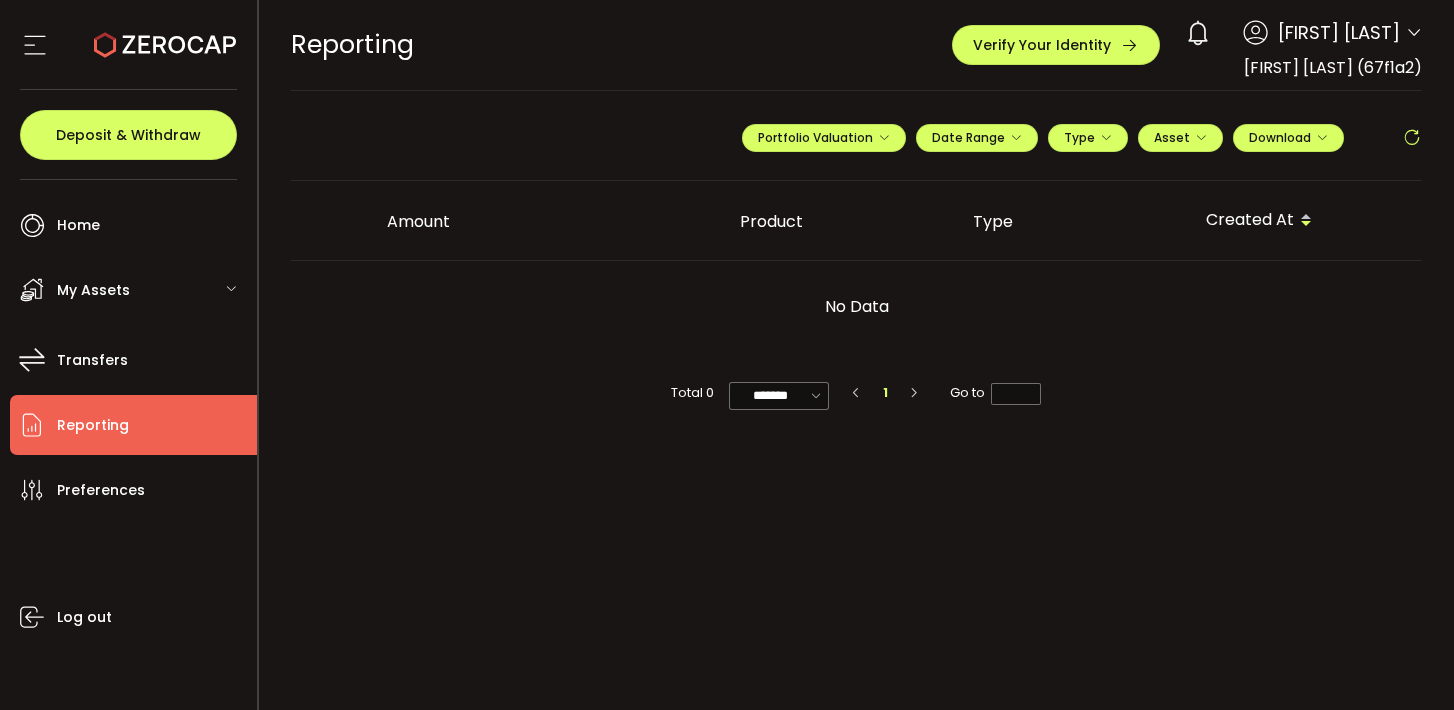 click 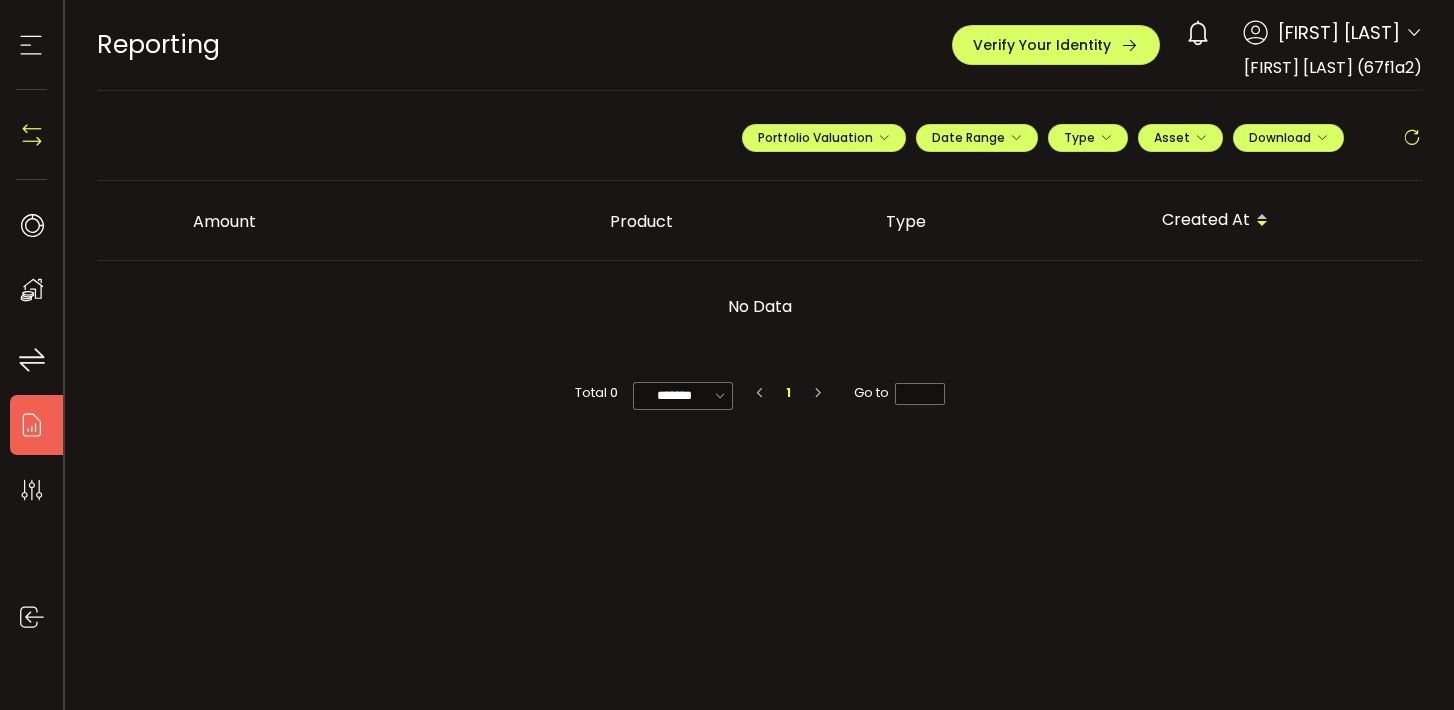 click on "Neil Smith" at bounding box center [1339, 32] 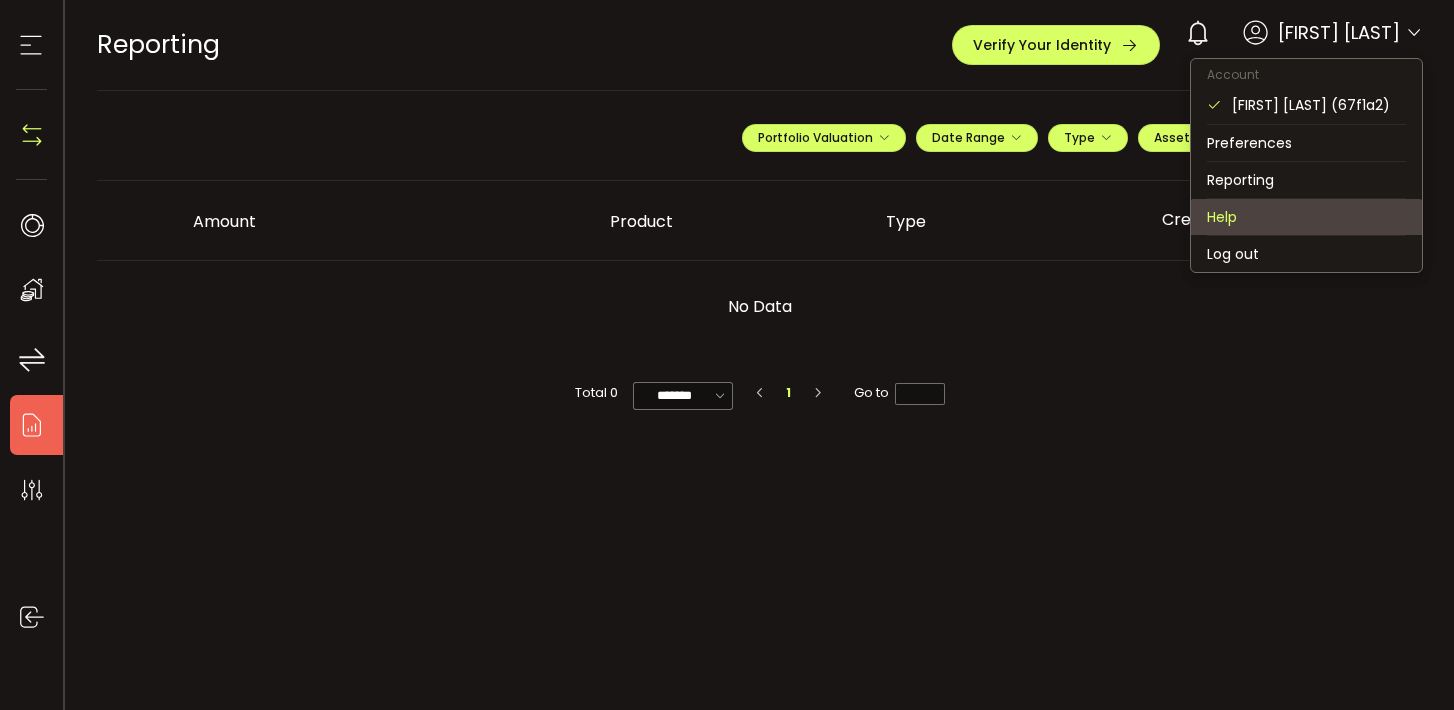 click on "Help" at bounding box center (1306, 217) 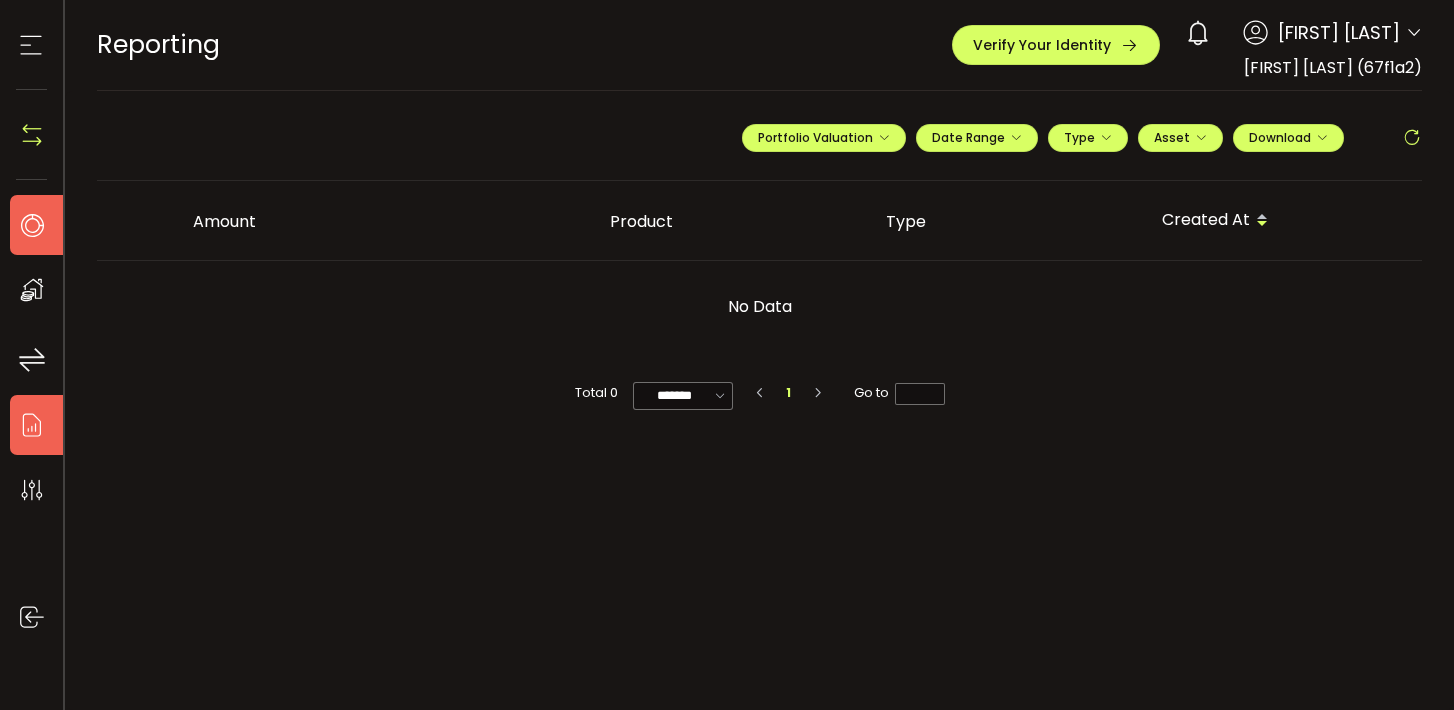 click 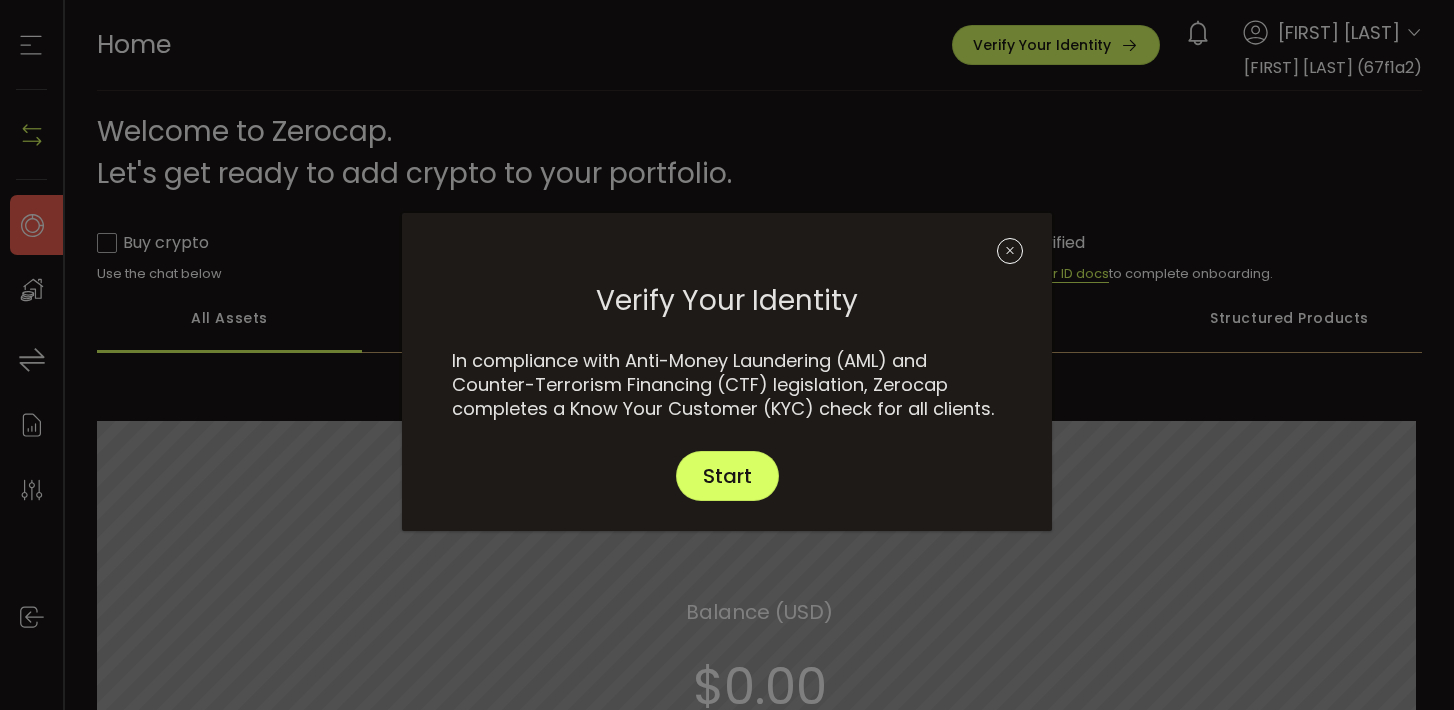 click at bounding box center (1010, 251) 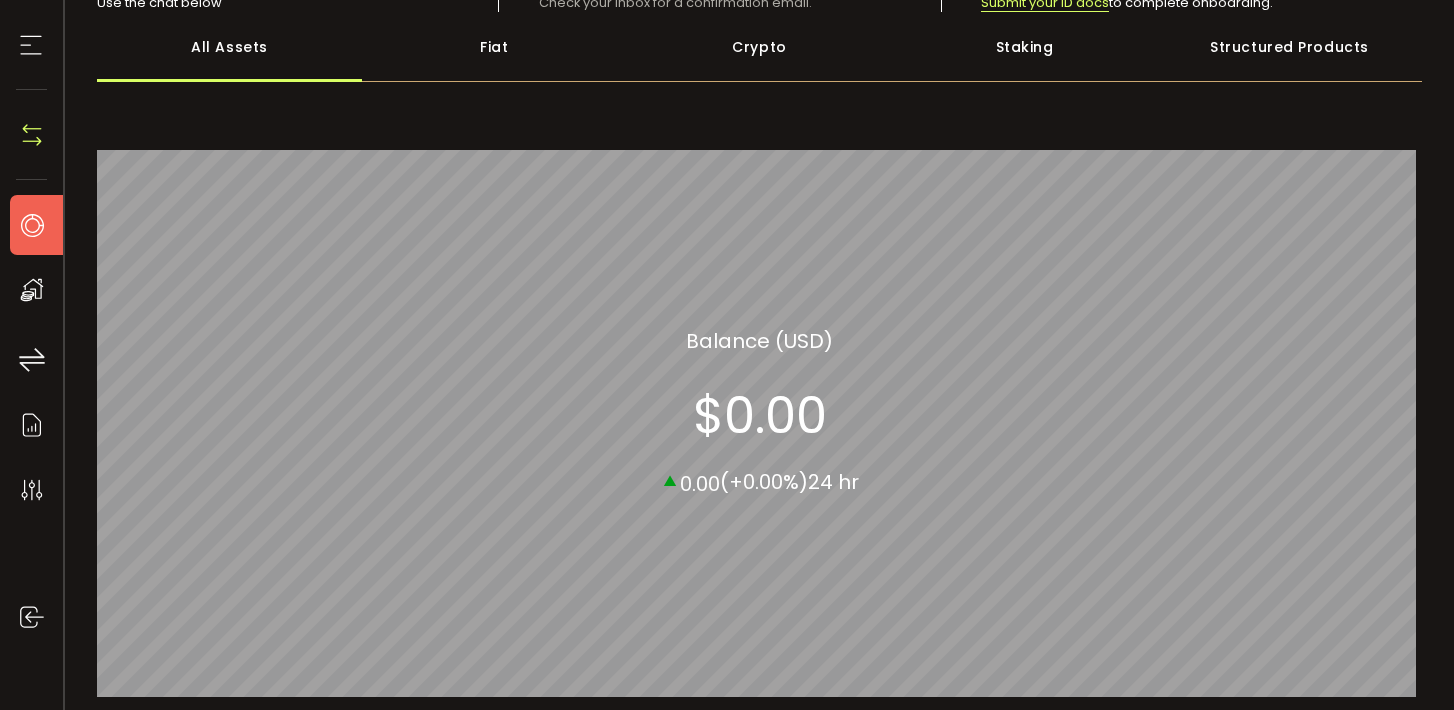 scroll, scrollTop: 38, scrollLeft: 0, axis: vertical 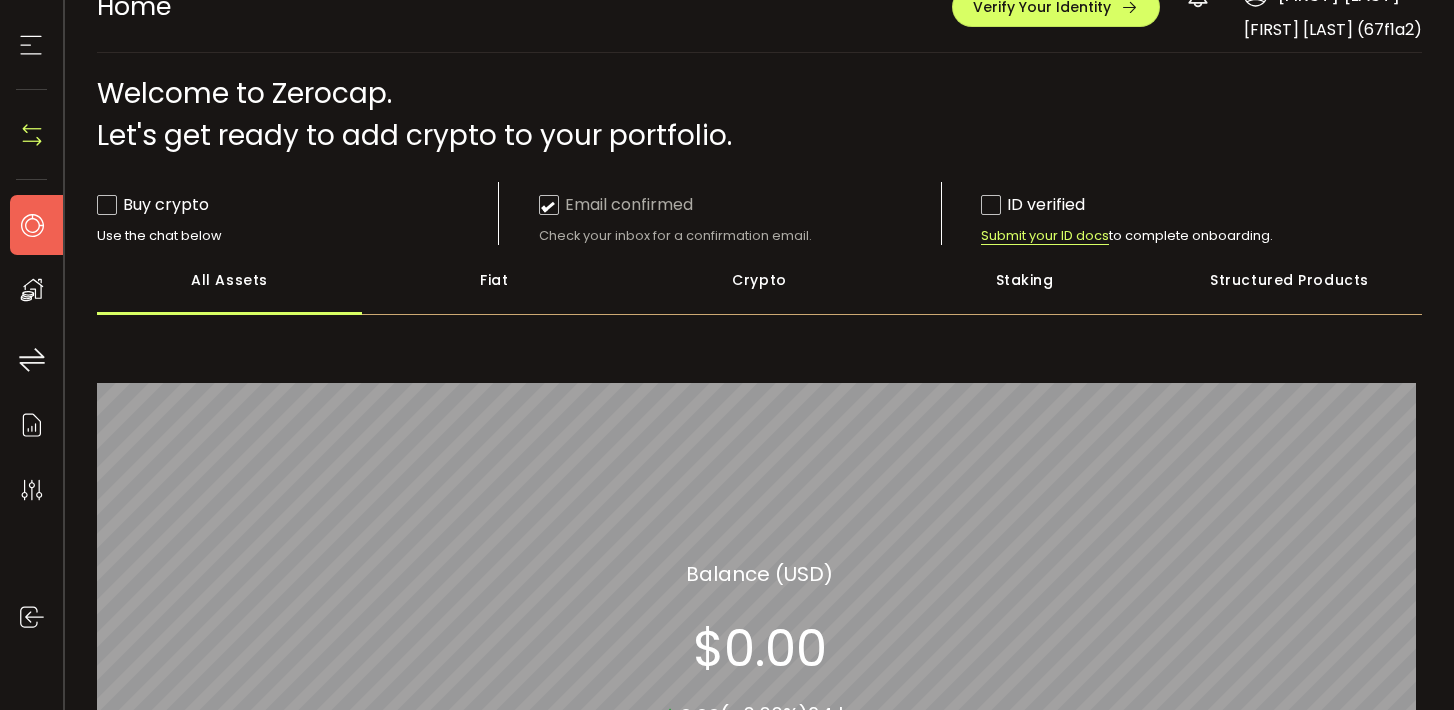 click on "Fiat" at bounding box center [494, 280] 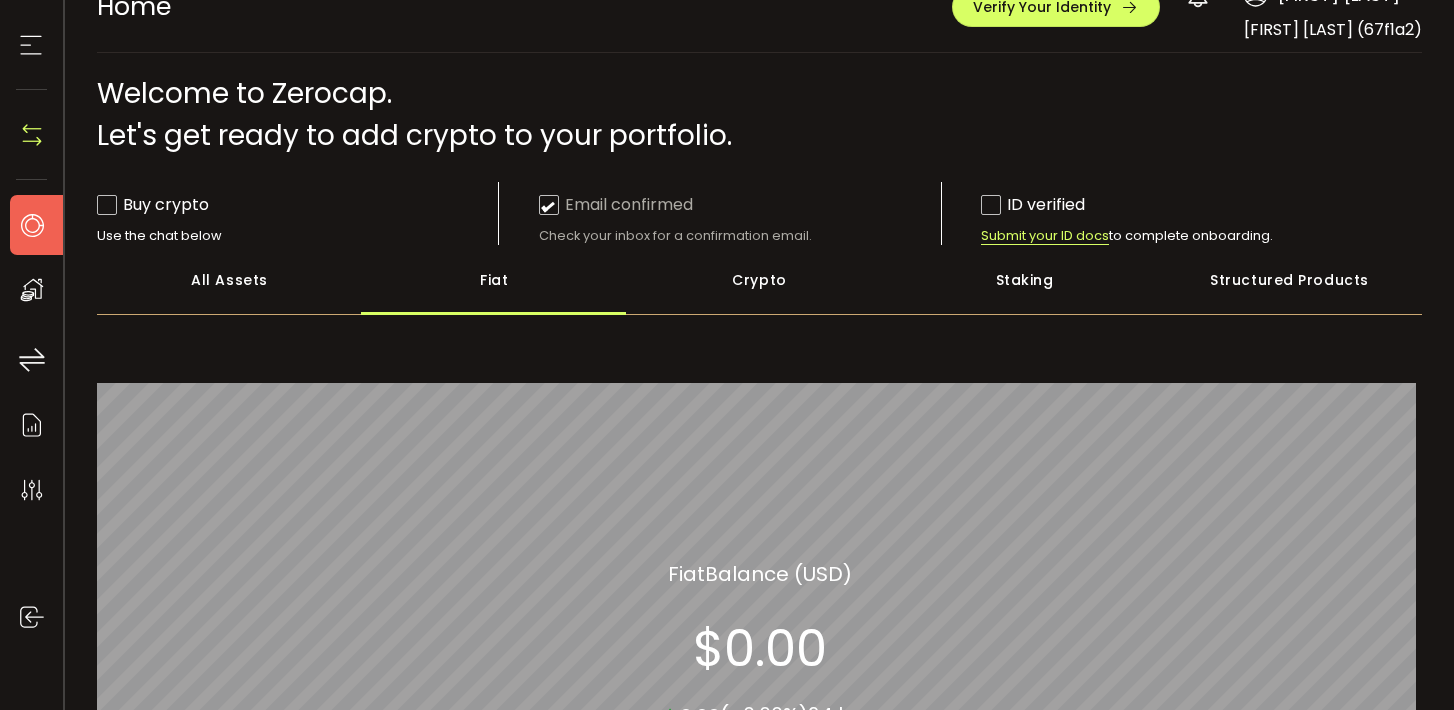 click on "Crypto" at bounding box center (759, 280) 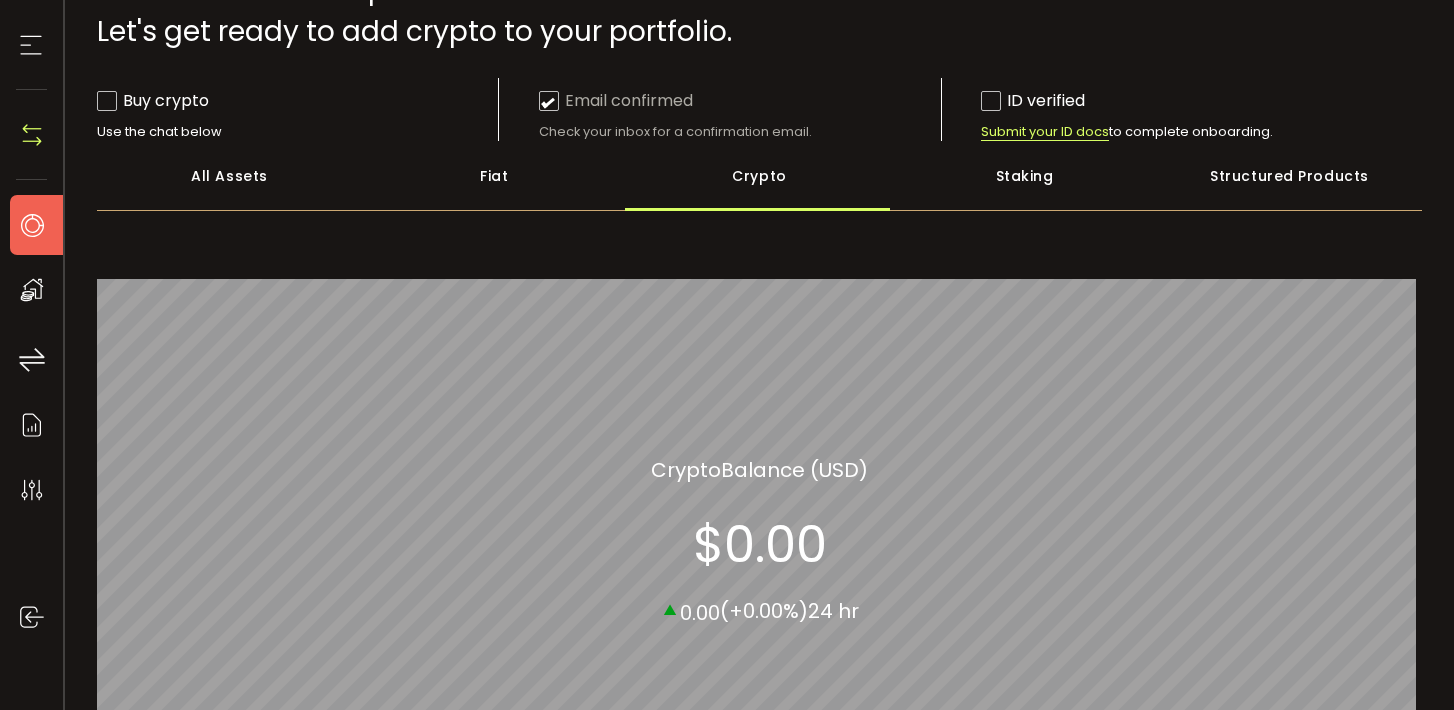 scroll, scrollTop: 0, scrollLeft: 0, axis: both 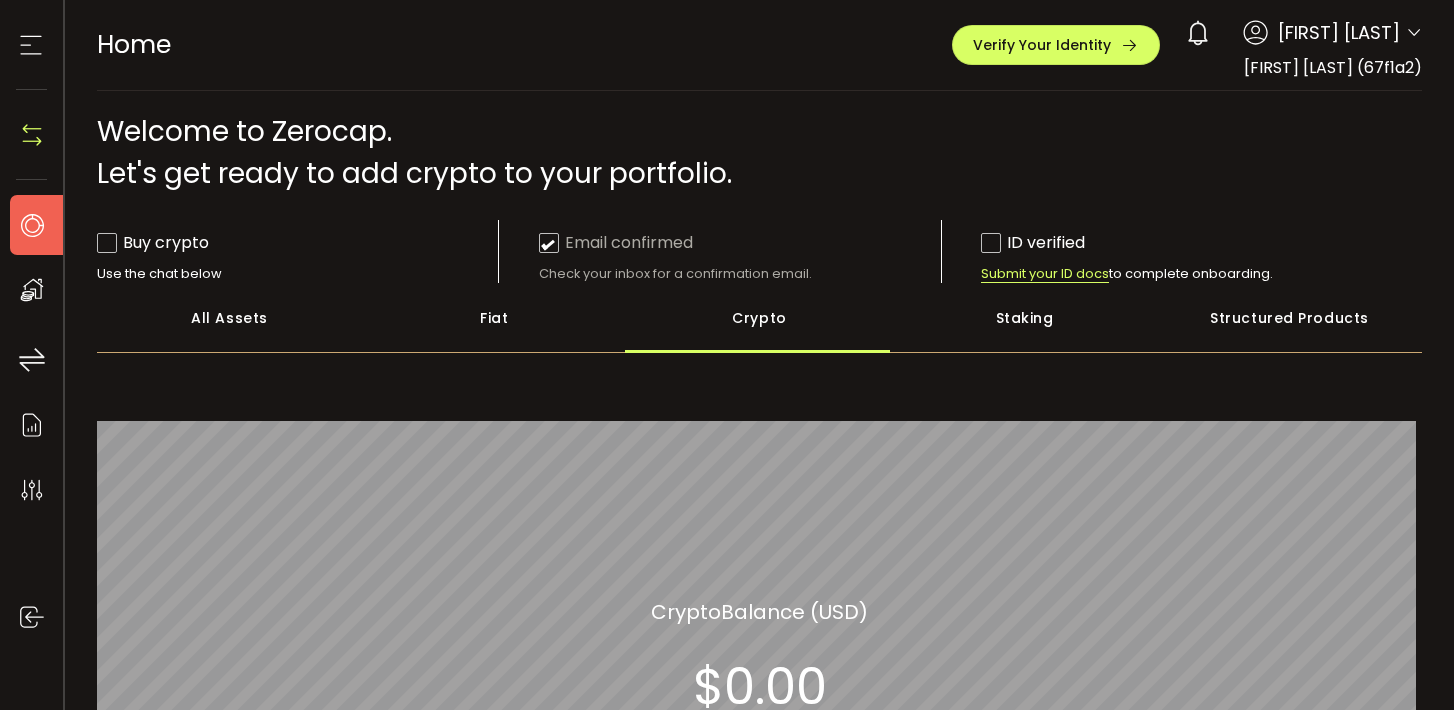click 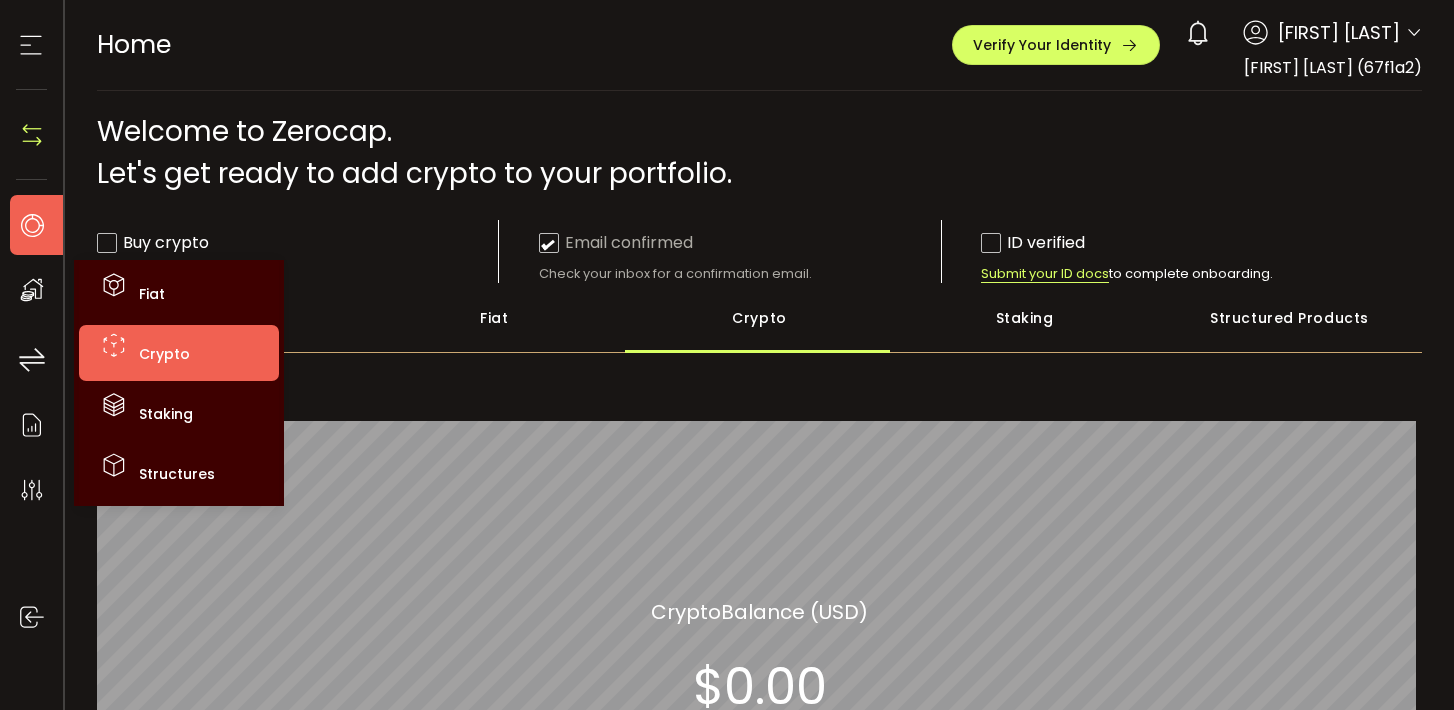 click on "Crypto" at bounding box center [164, 354] 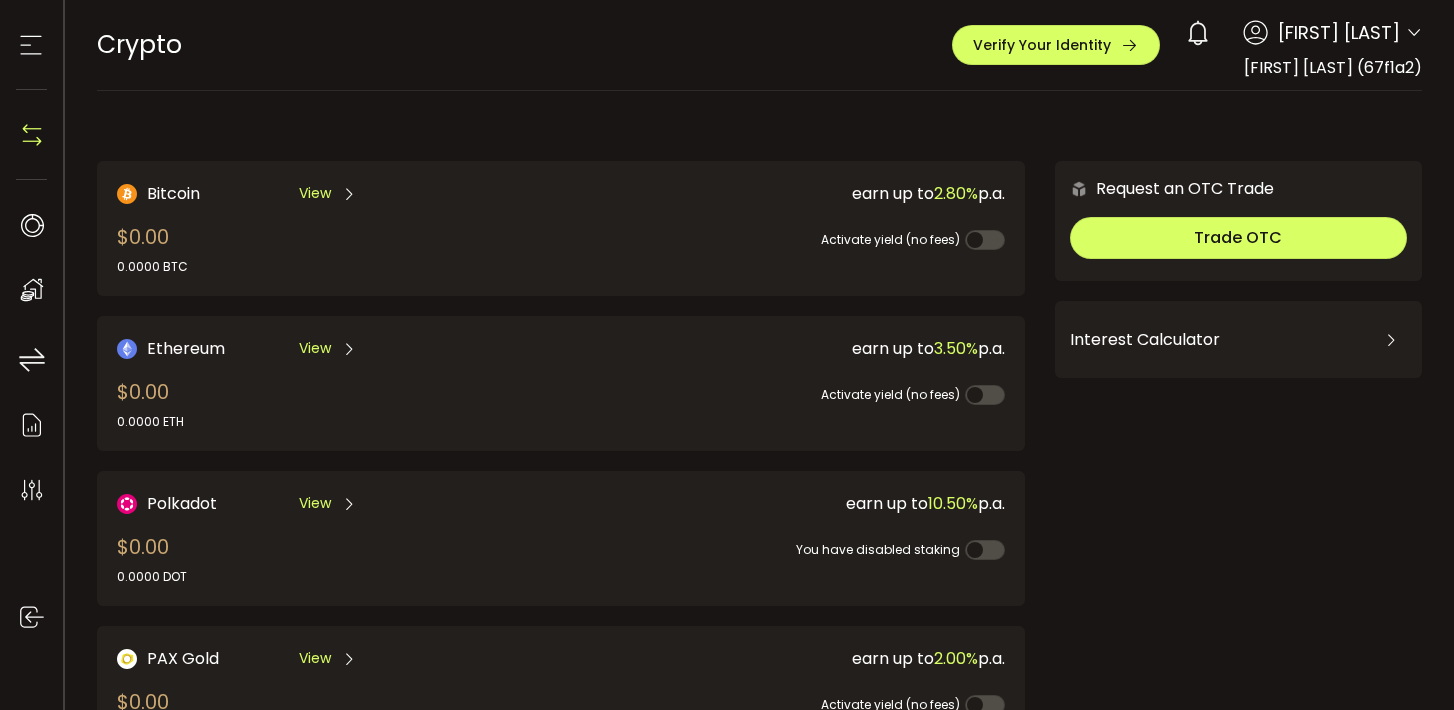 scroll, scrollTop: 470, scrollLeft: 0, axis: vertical 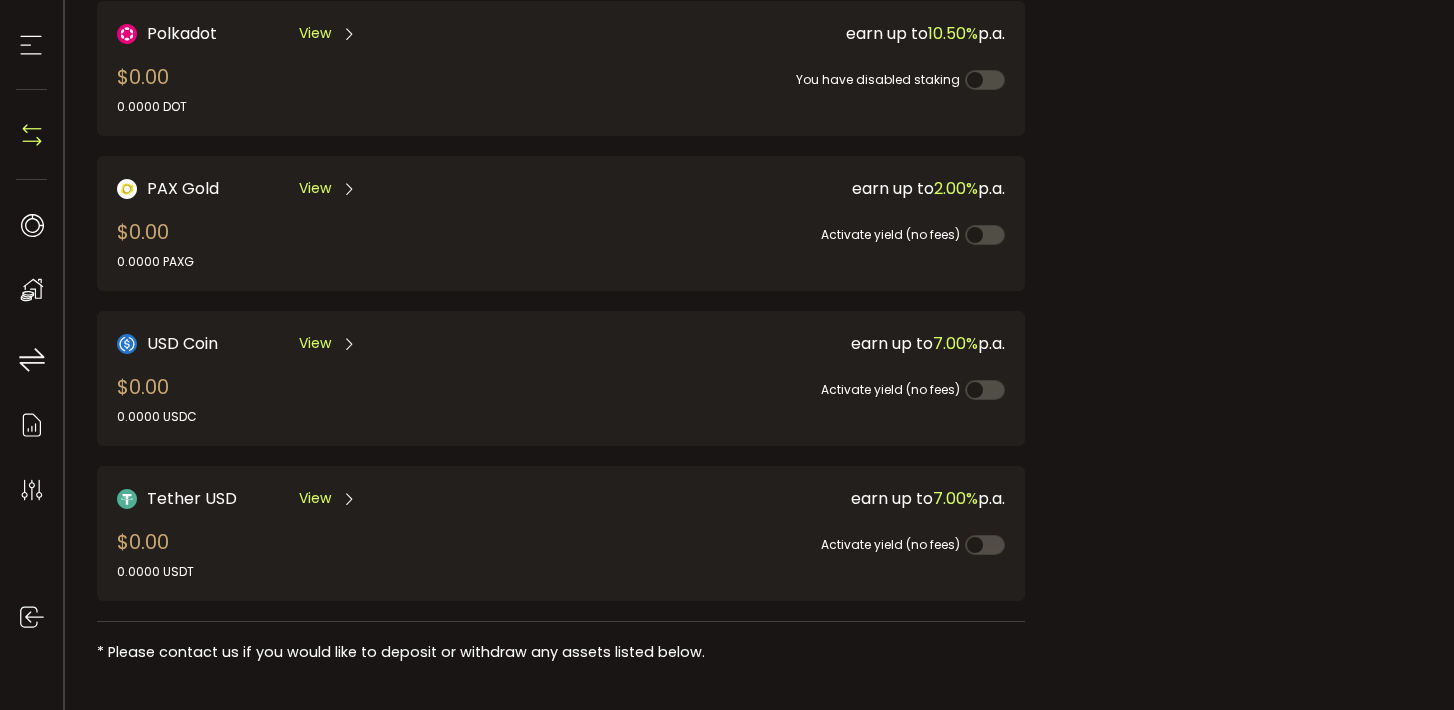 click on "View" at bounding box center (315, 343) 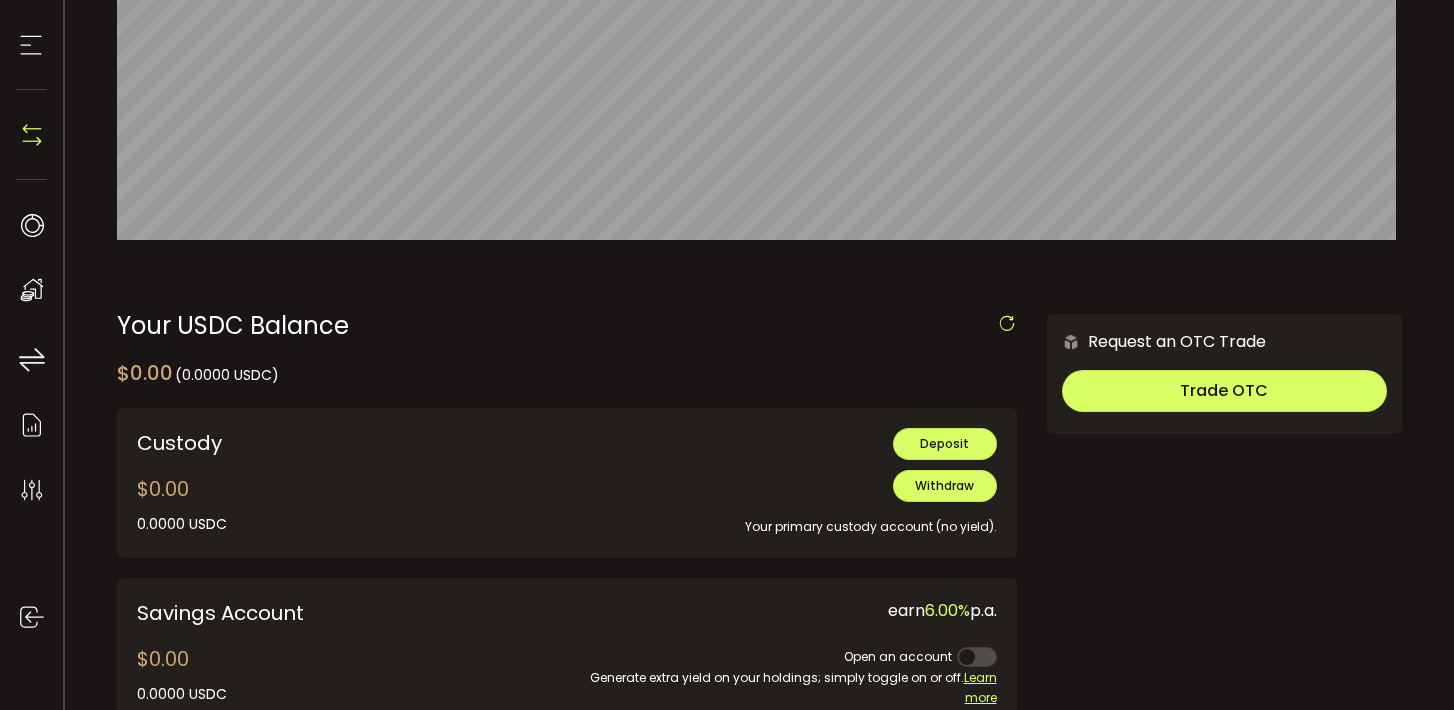 scroll, scrollTop: 975, scrollLeft: 0, axis: vertical 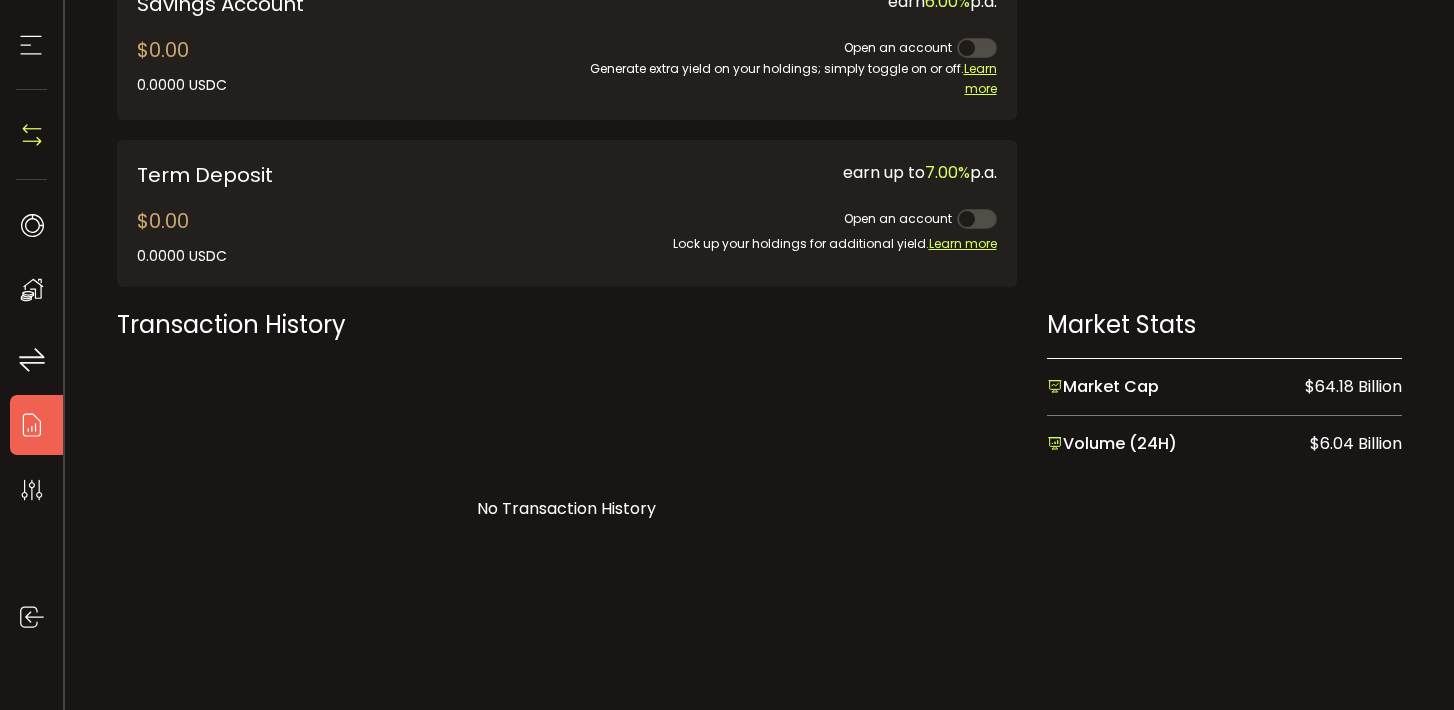 click 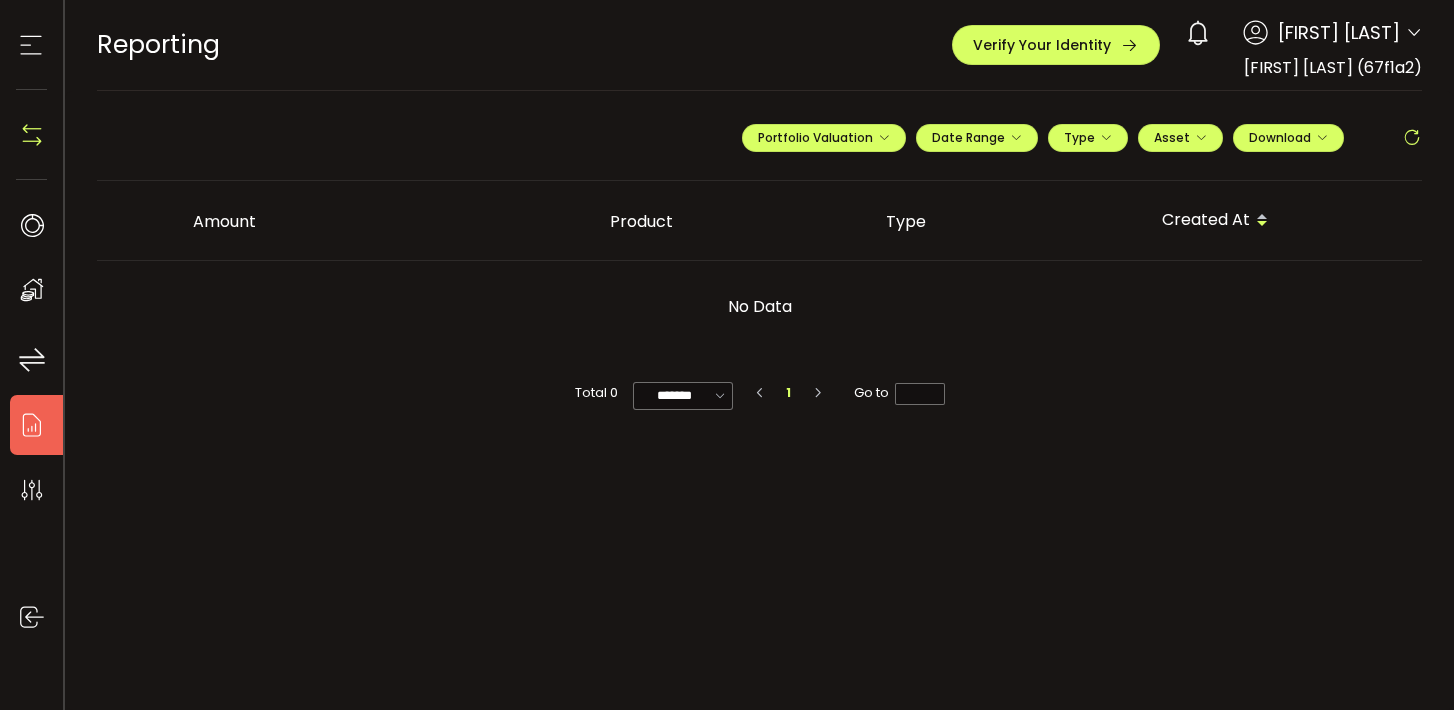 click on "Neil Smith" at bounding box center [1339, 32] 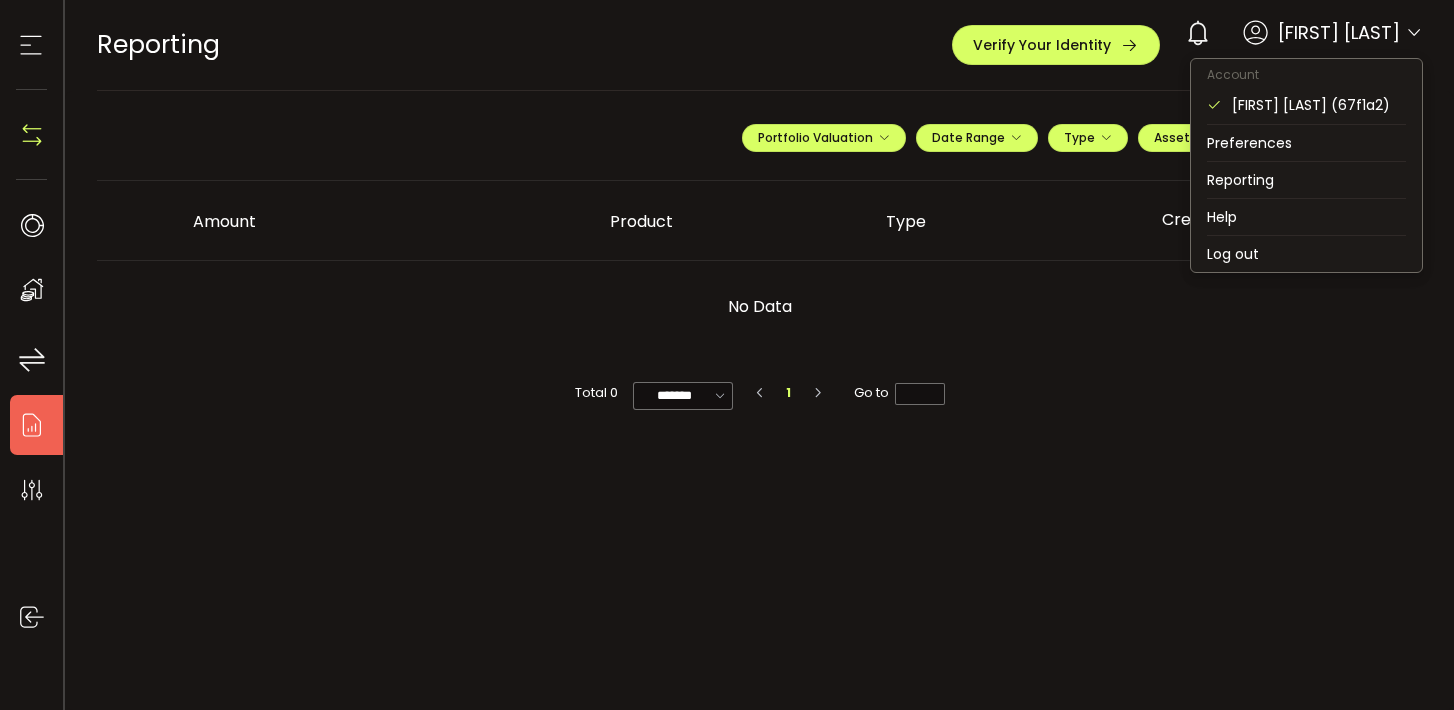 click at bounding box center (1414, 33) 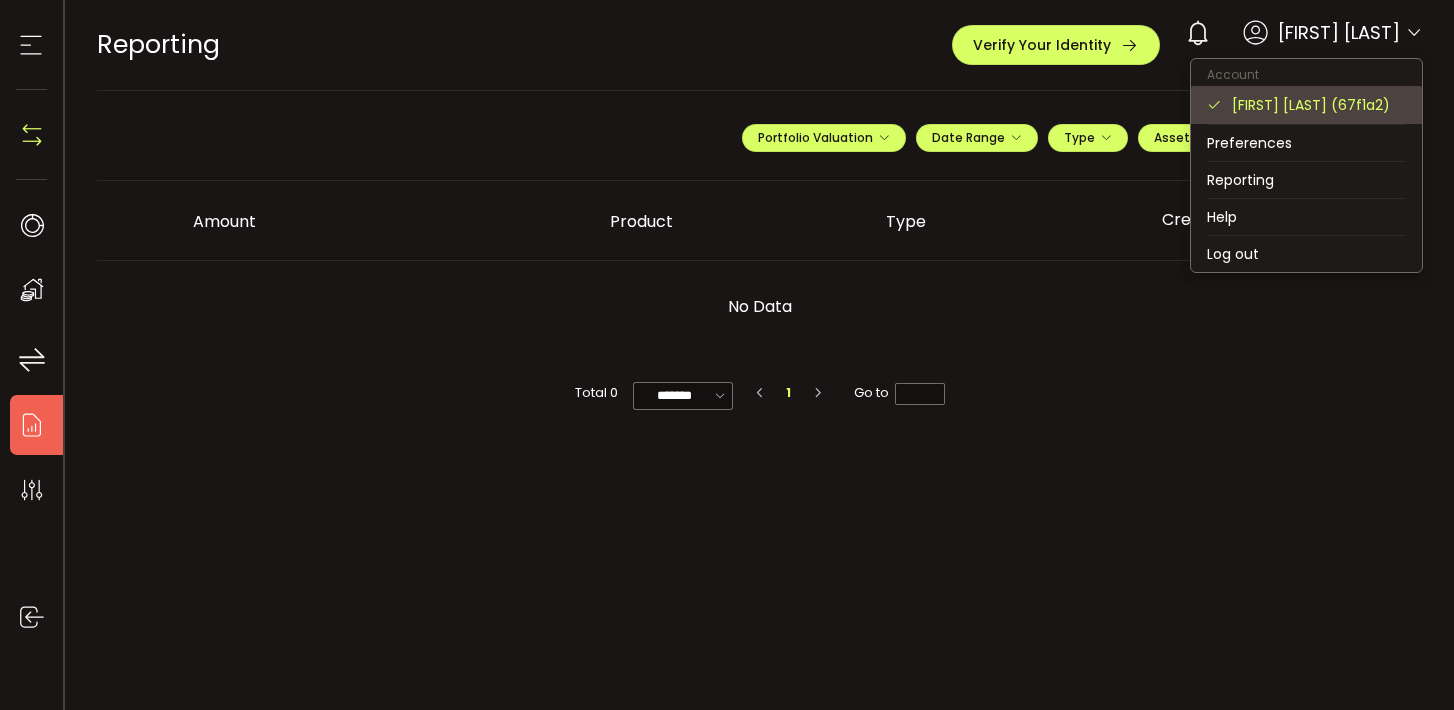 click on "Neil Smith (67f1a2)" at bounding box center [1319, 105] 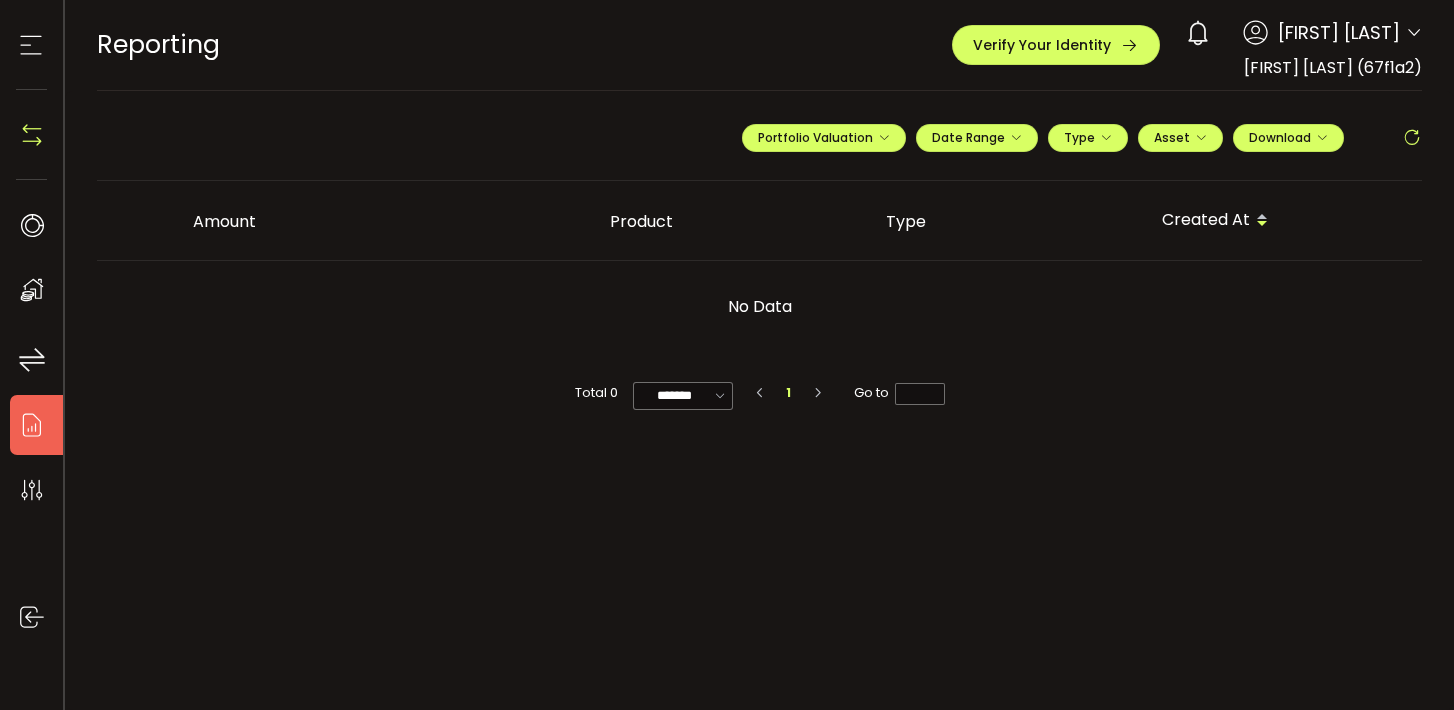 click on "0 Neil Smith" at bounding box center [1299, 33] 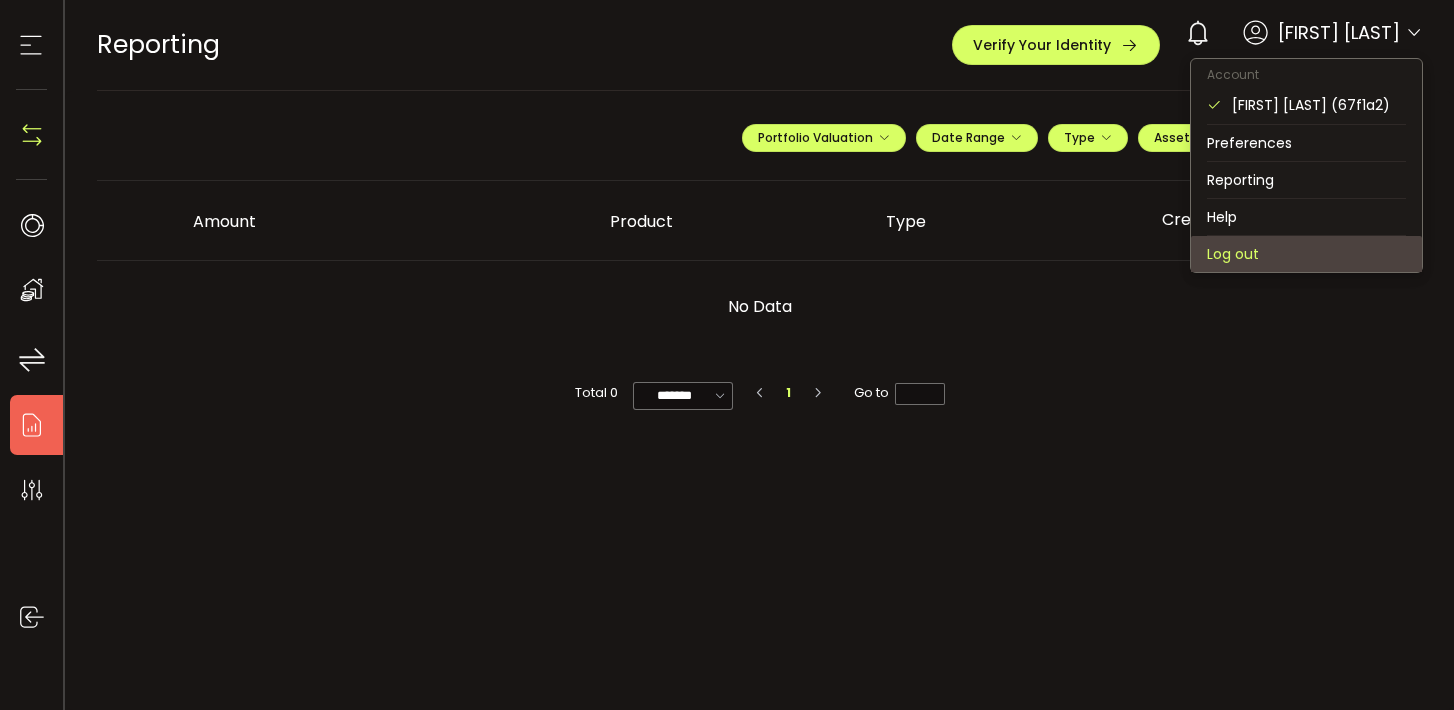click on "Log out" at bounding box center [1306, 254] 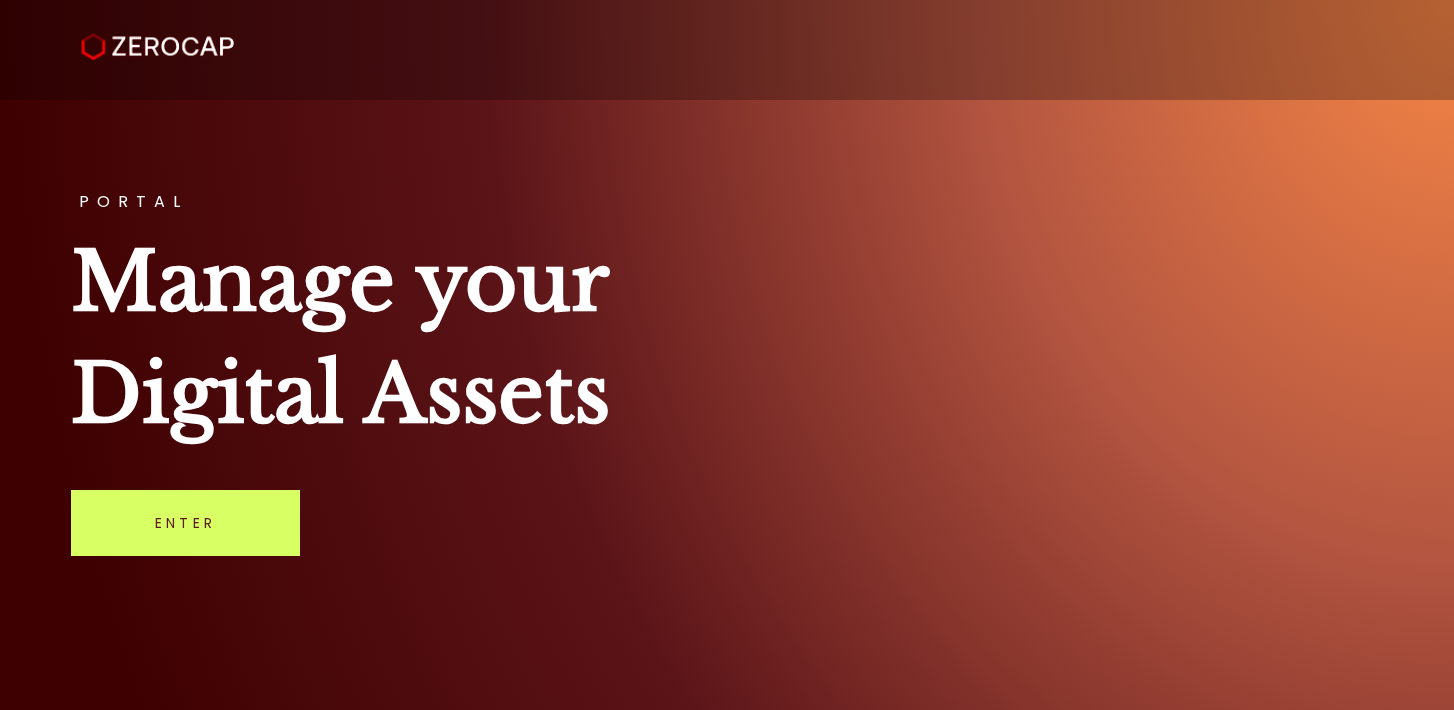scroll, scrollTop: 0, scrollLeft: 0, axis: both 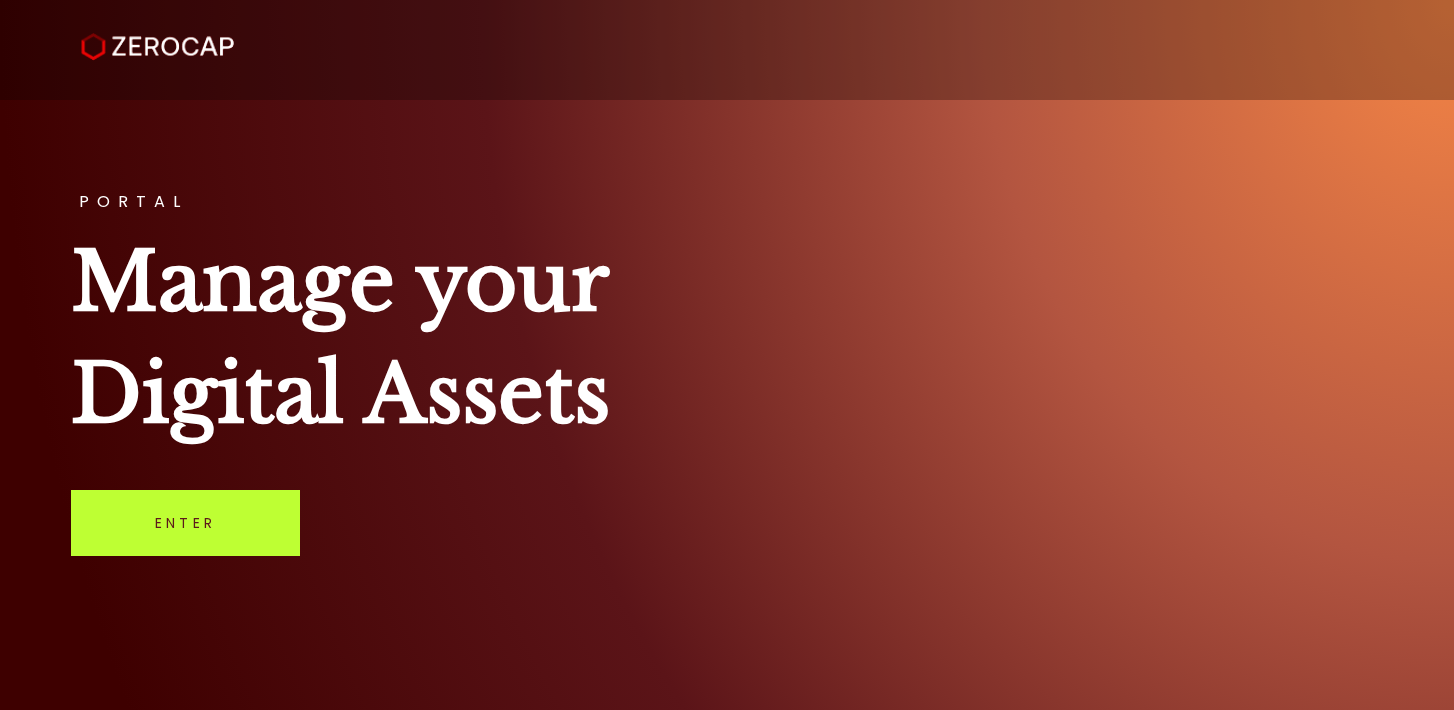 click on "Enter" at bounding box center [185, 523] 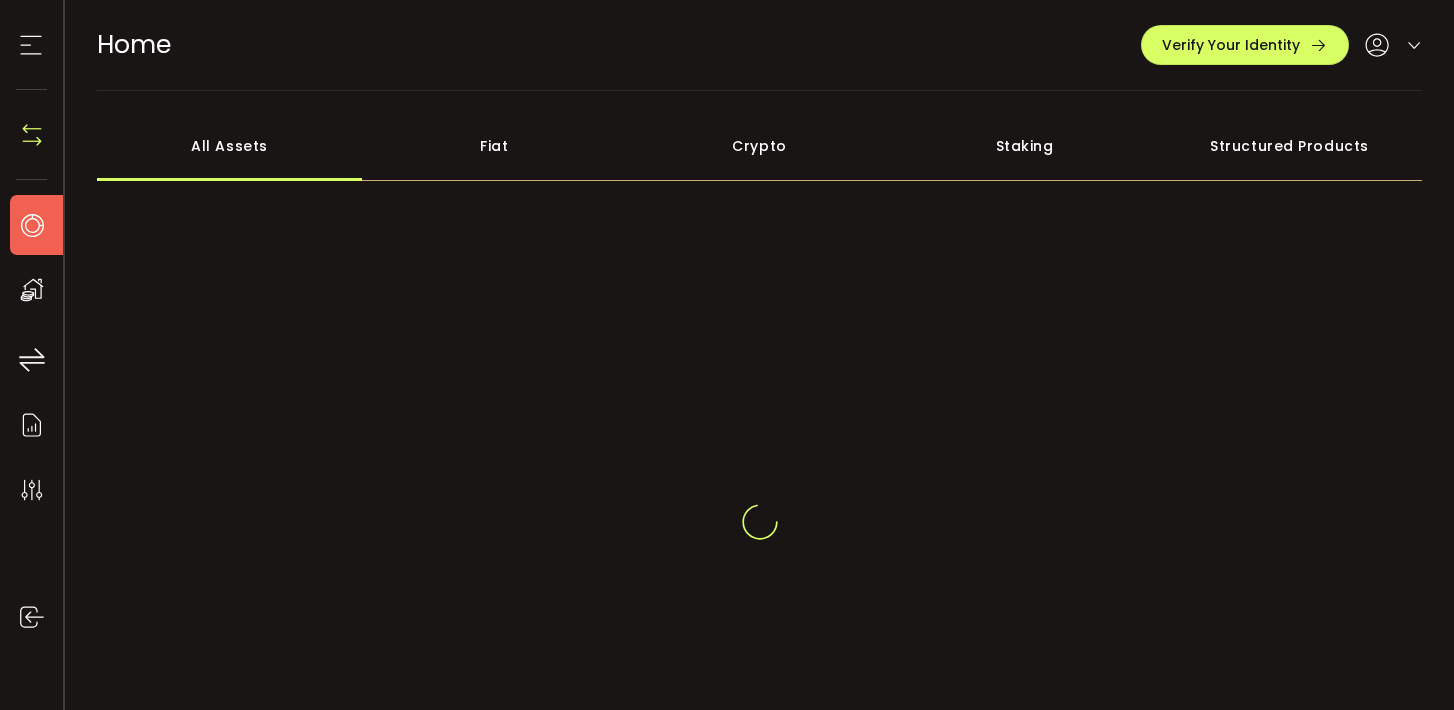 scroll, scrollTop: 0, scrollLeft: 0, axis: both 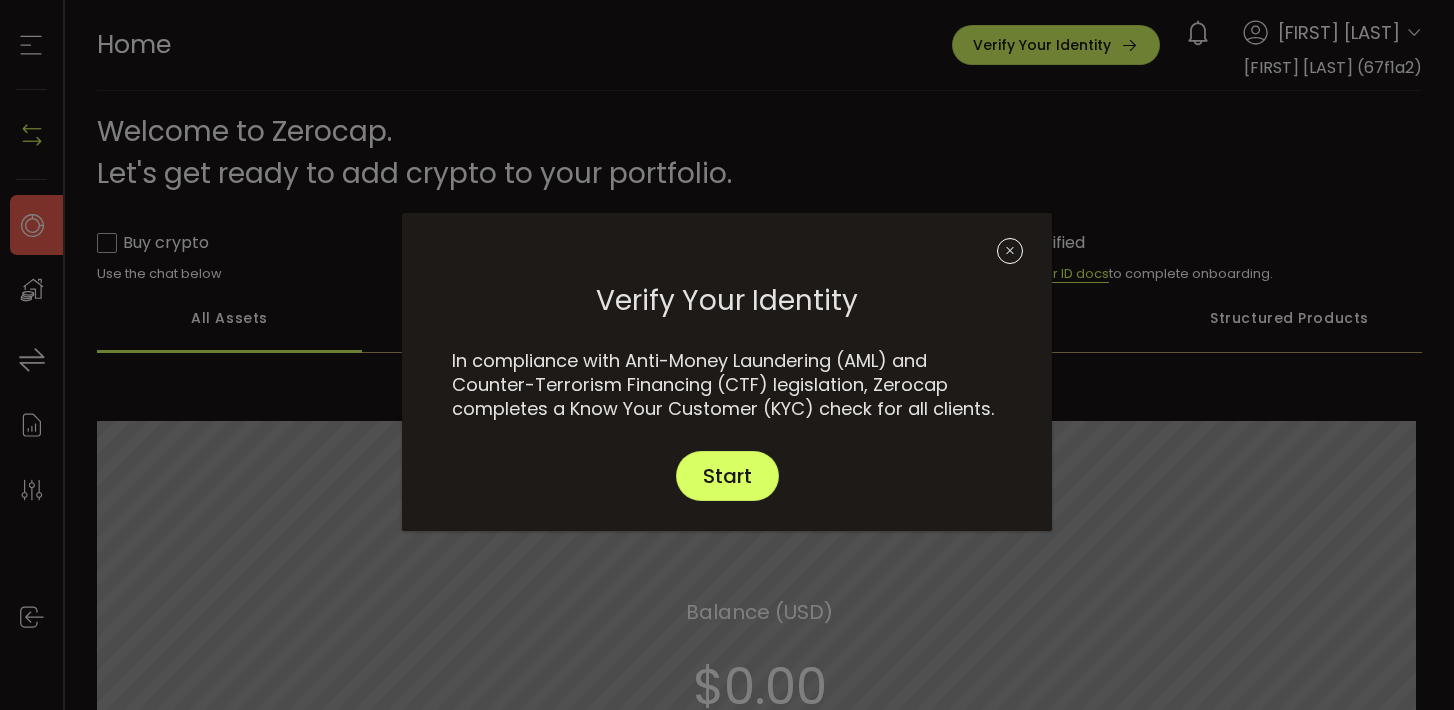 click at bounding box center (1010, 251) 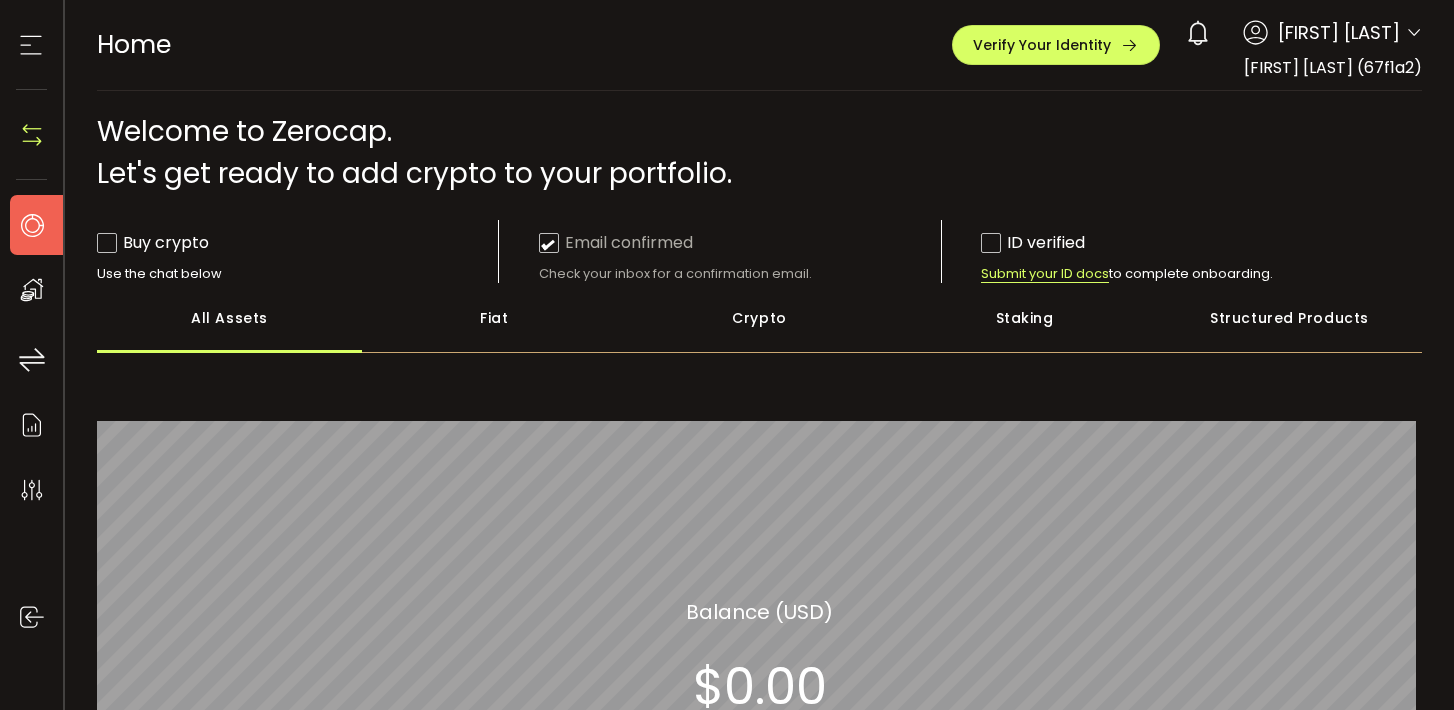 click on "[FIRST] [LAST]" at bounding box center (1339, 32) 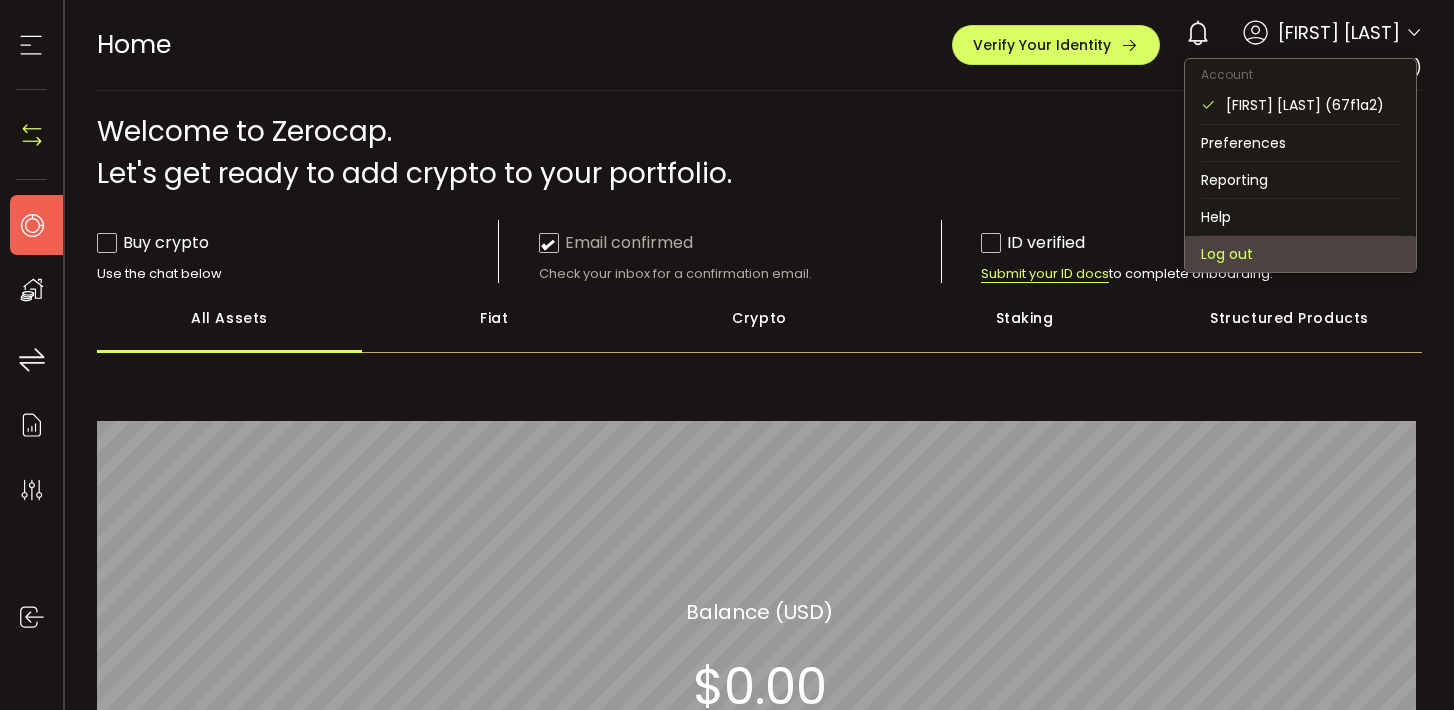click on "Log out" at bounding box center [1300, 254] 